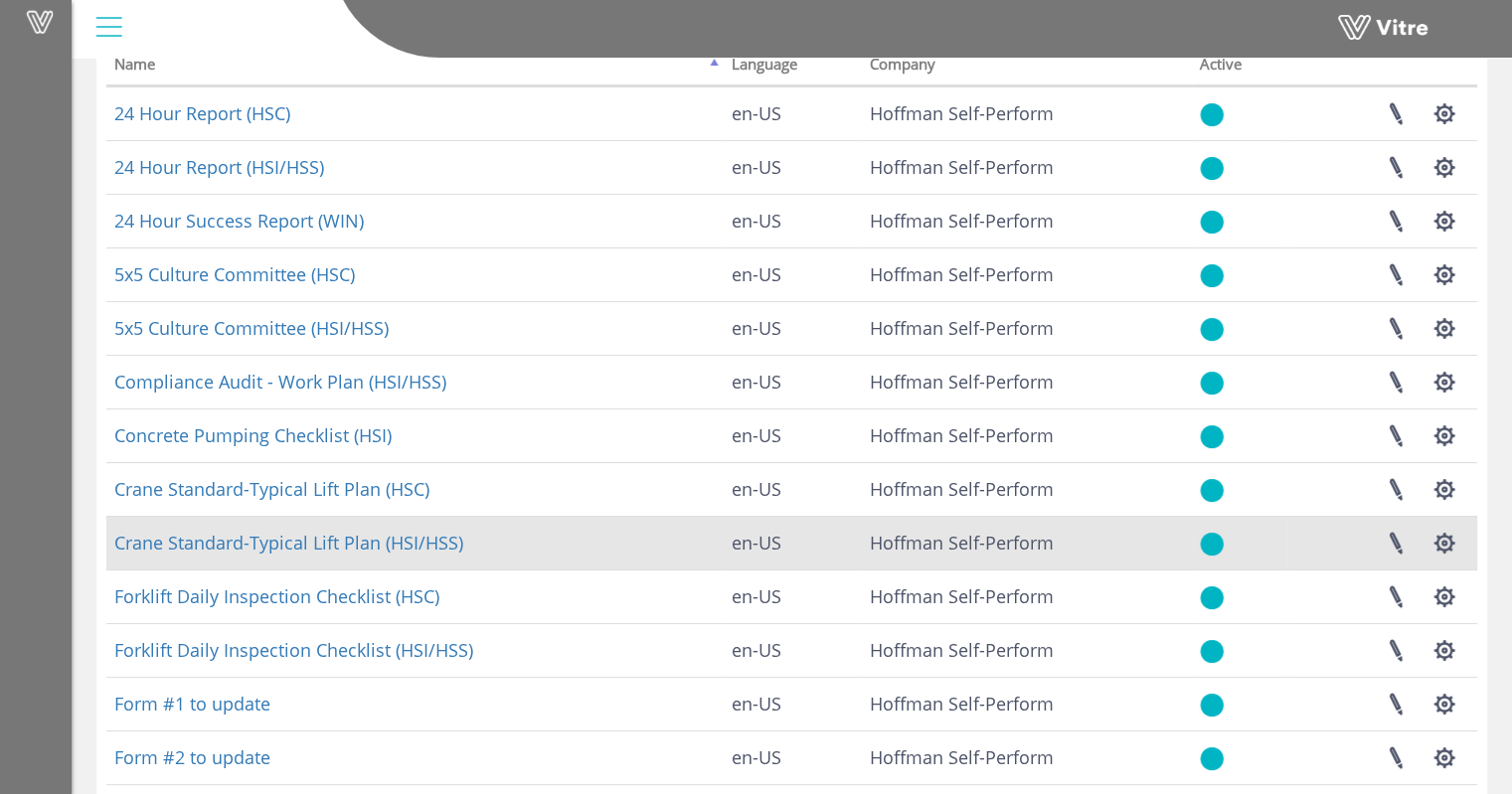 scroll, scrollTop: 350, scrollLeft: 0, axis: vertical 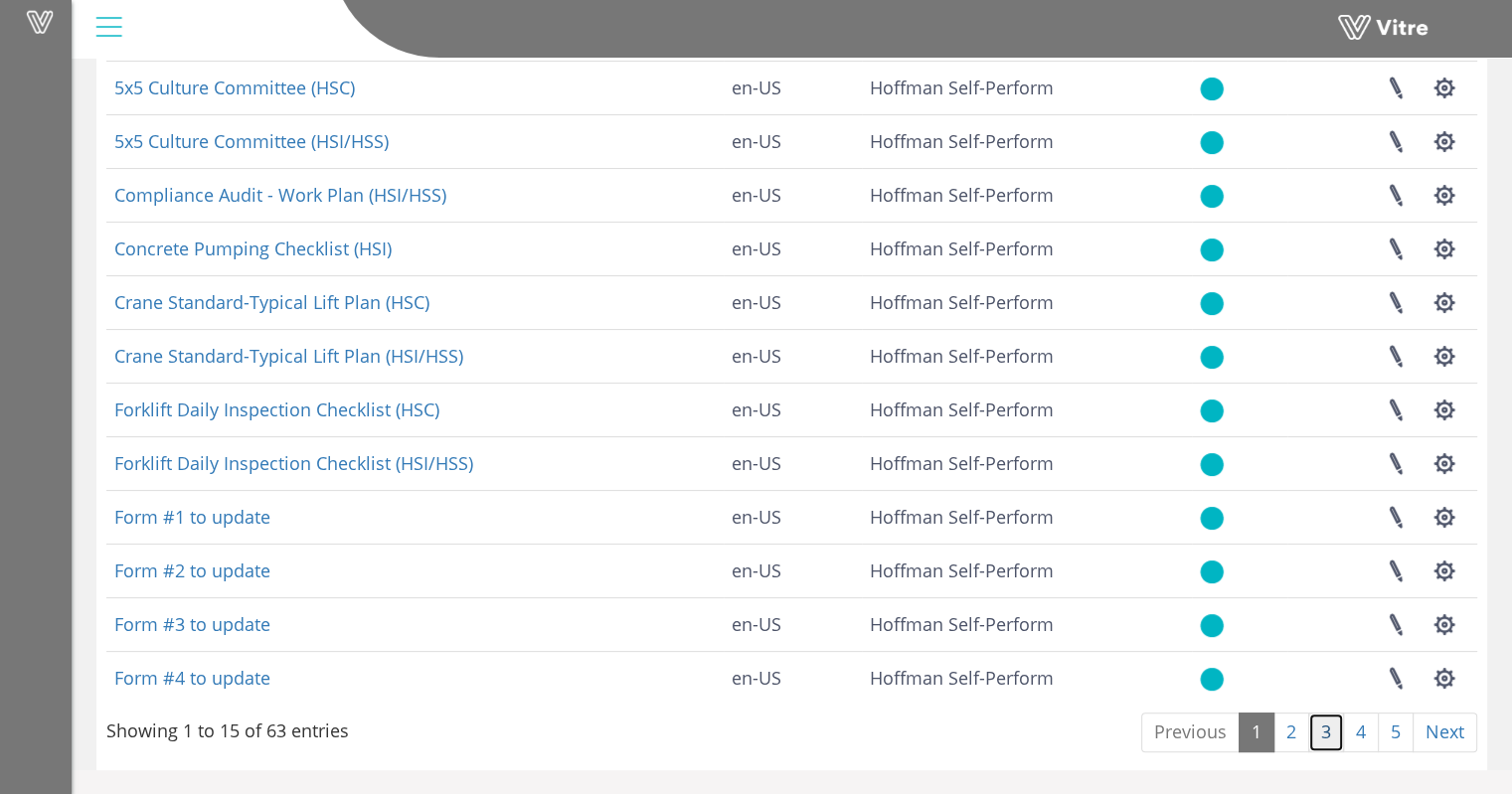 click on "3" at bounding box center [1326, 732] 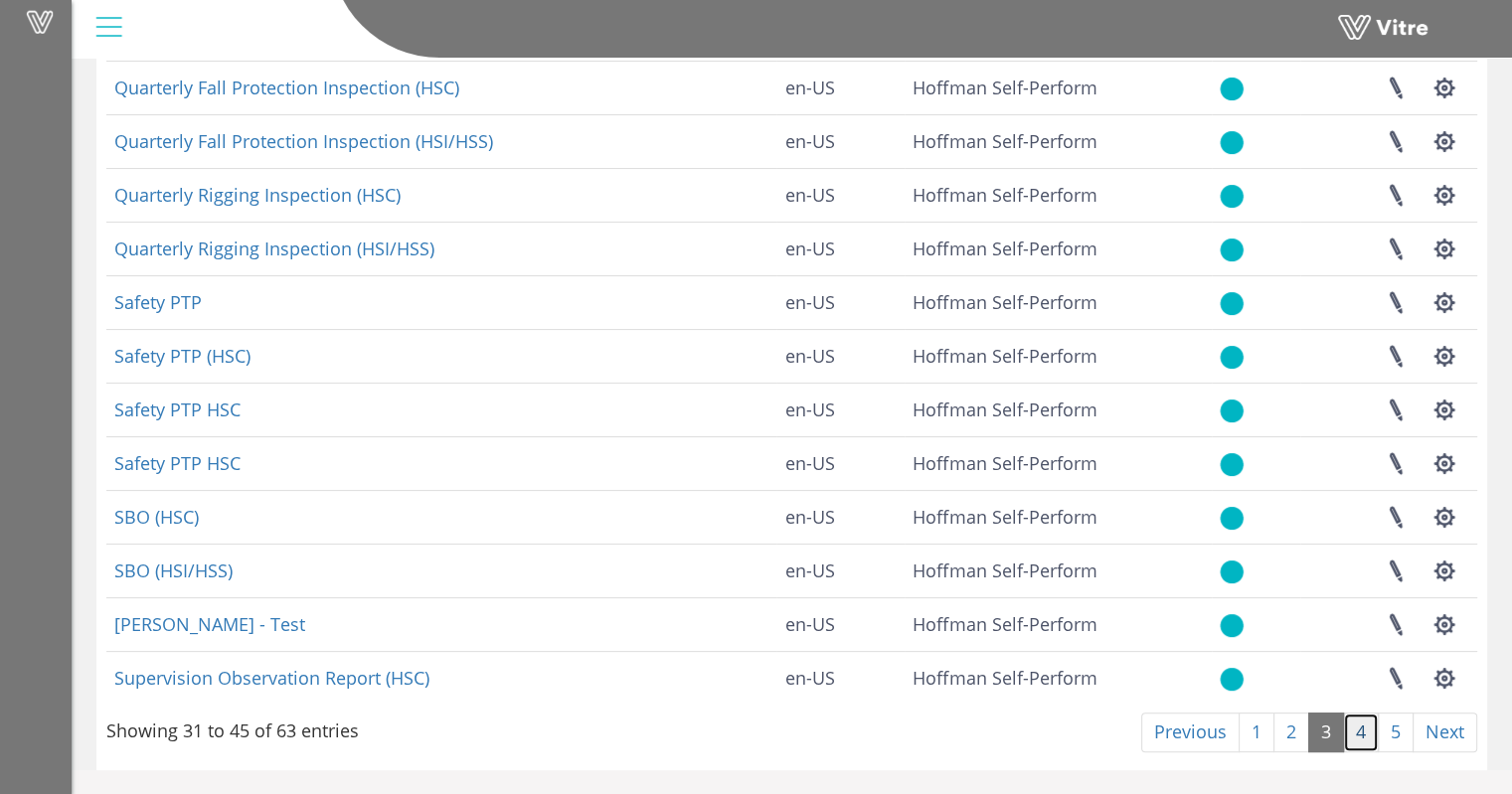 click on "4" at bounding box center [1361, 732] 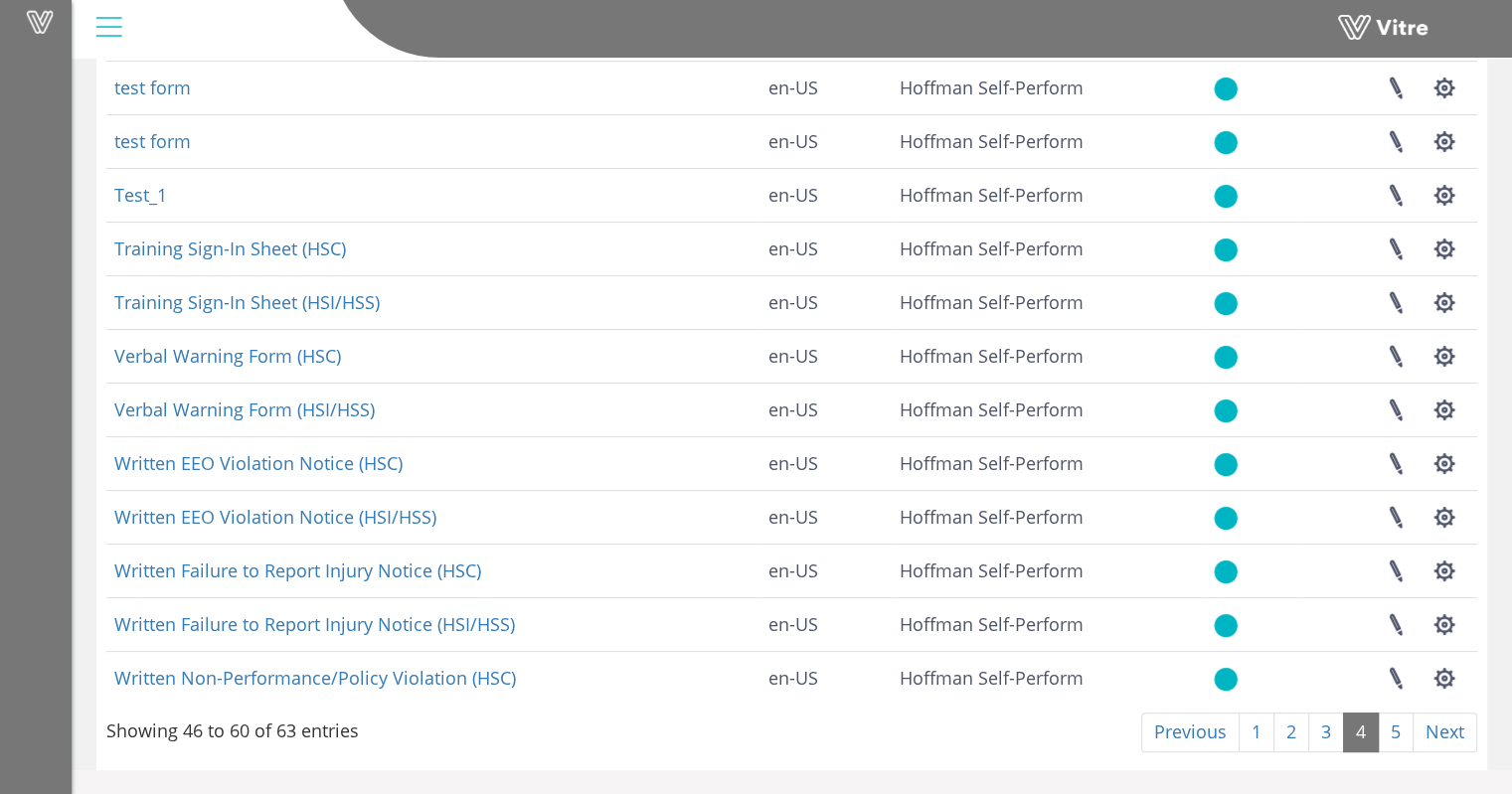 scroll, scrollTop: 0, scrollLeft: 0, axis: both 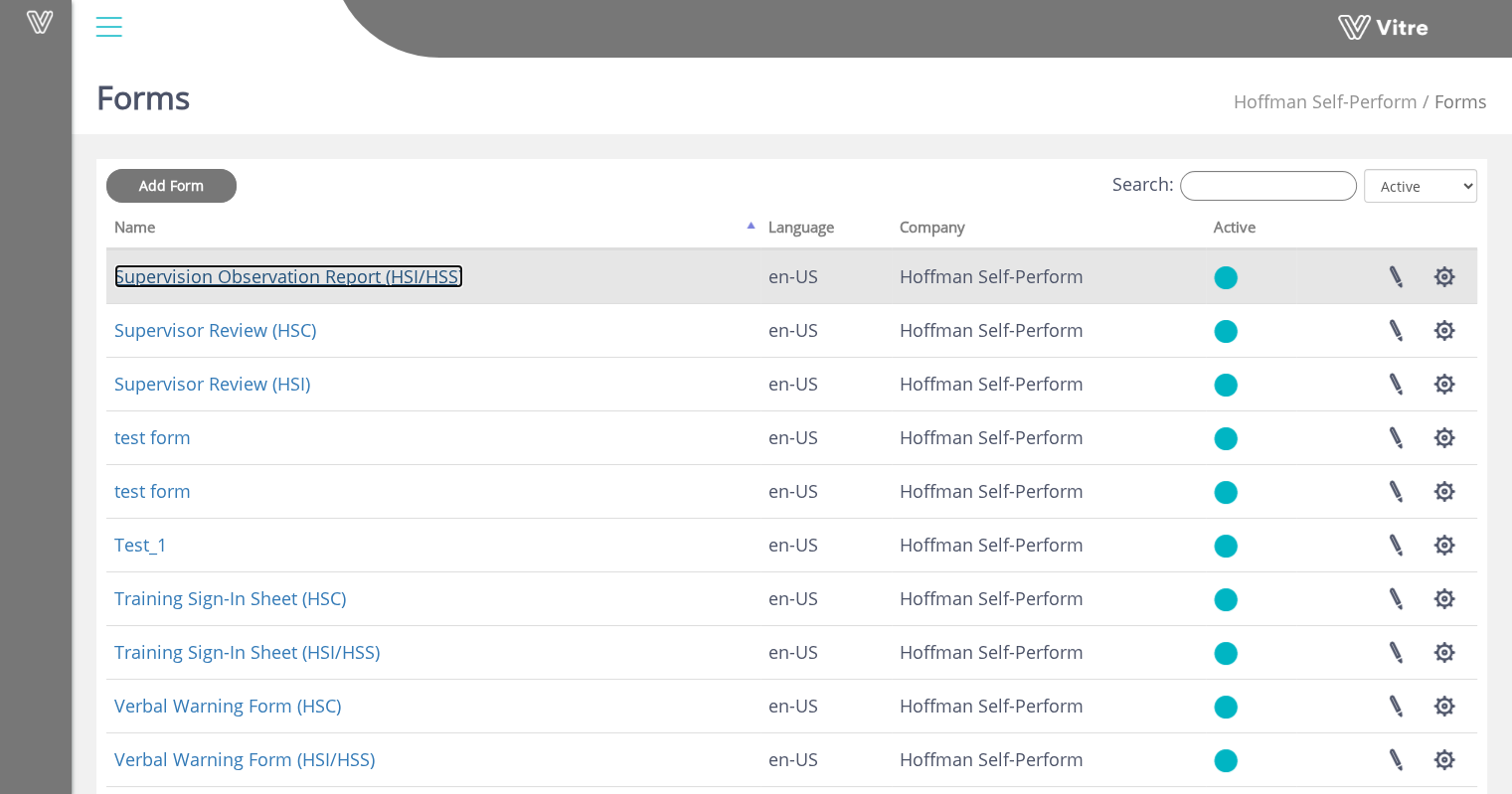 click on "Supervision Observation Report (HSI/HSS)" at bounding box center (288, 276) 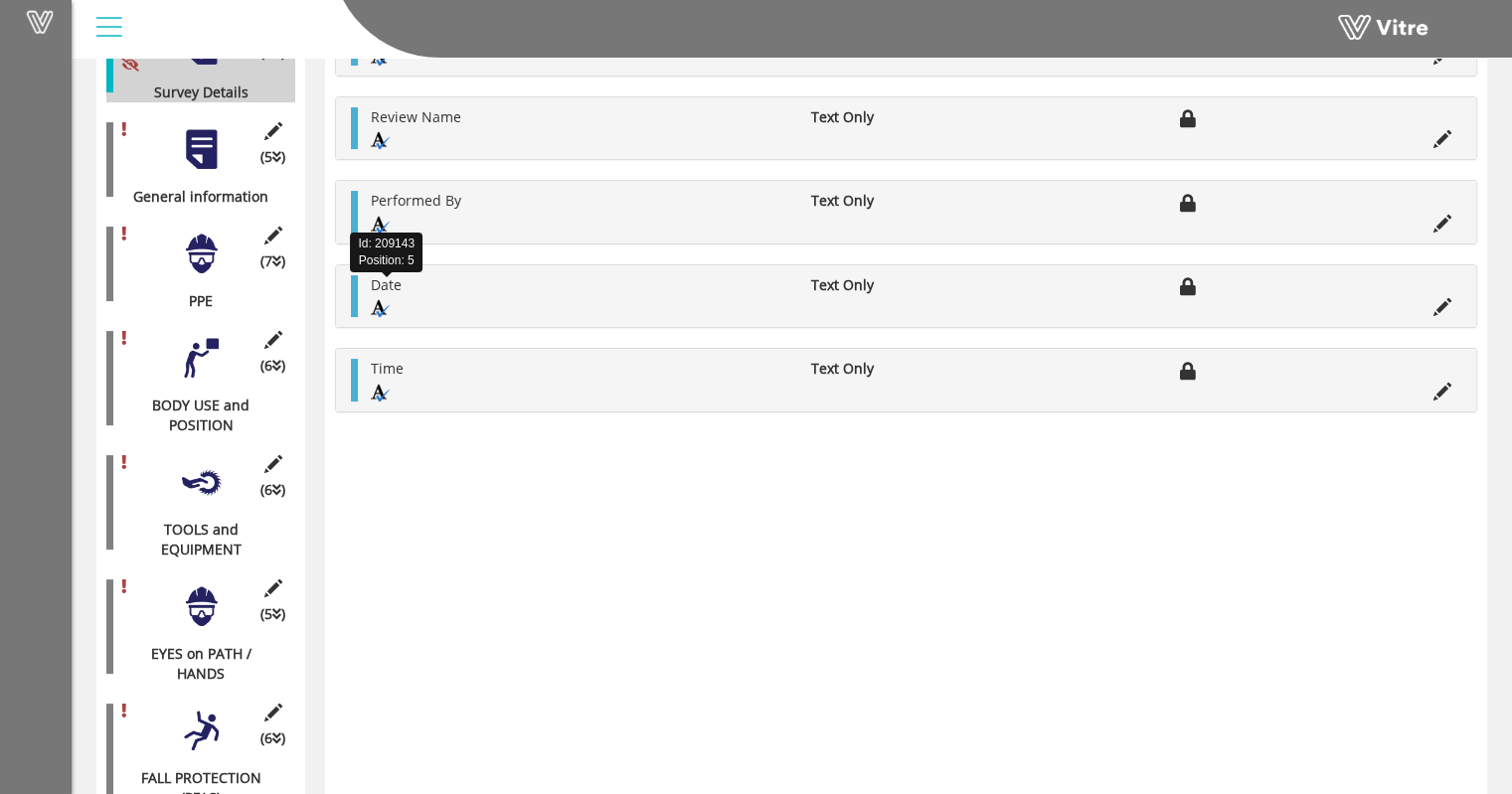 scroll, scrollTop: 882, scrollLeft: 0, axis: vertical 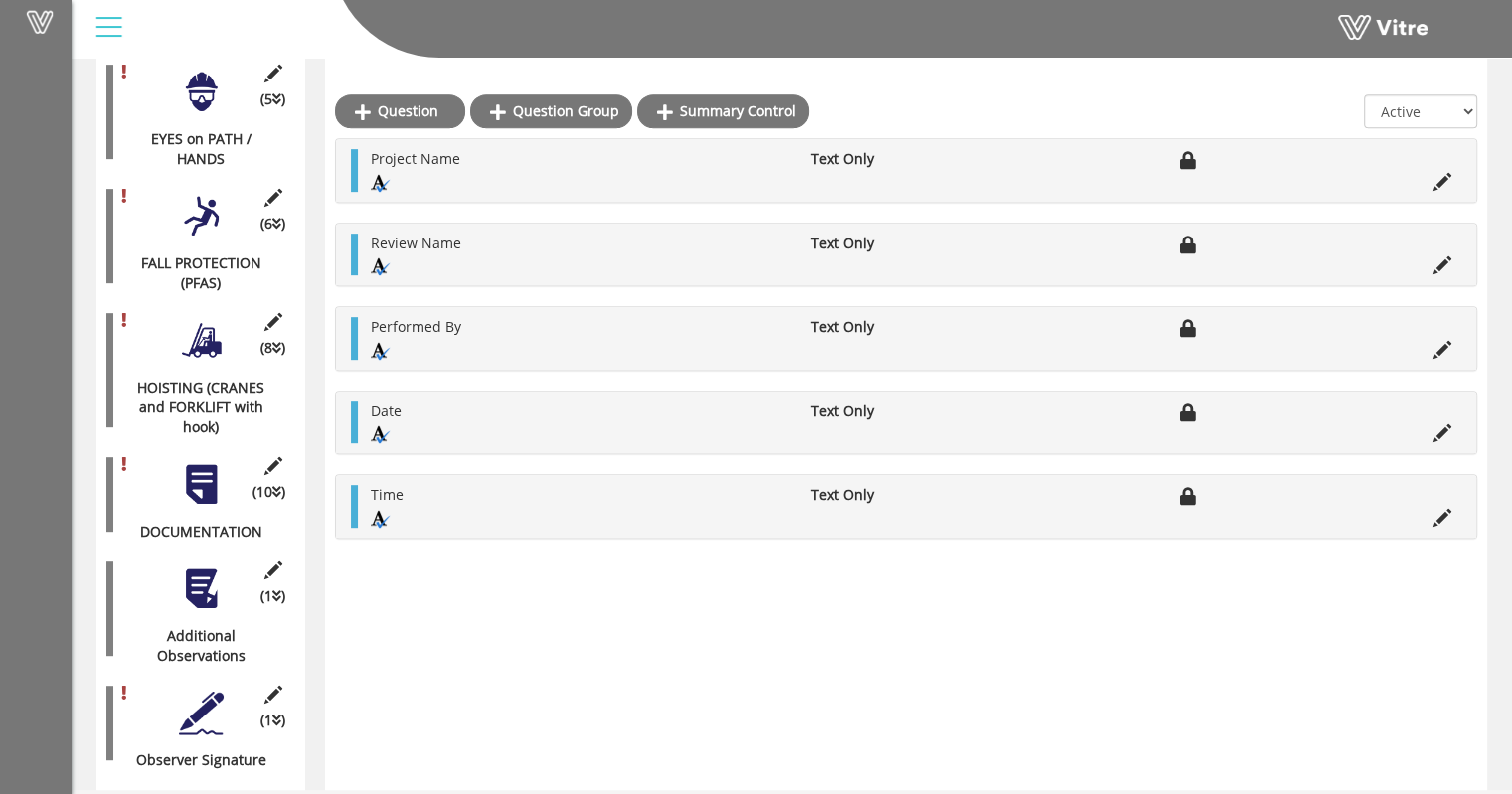click at bounding box center (276, 720) 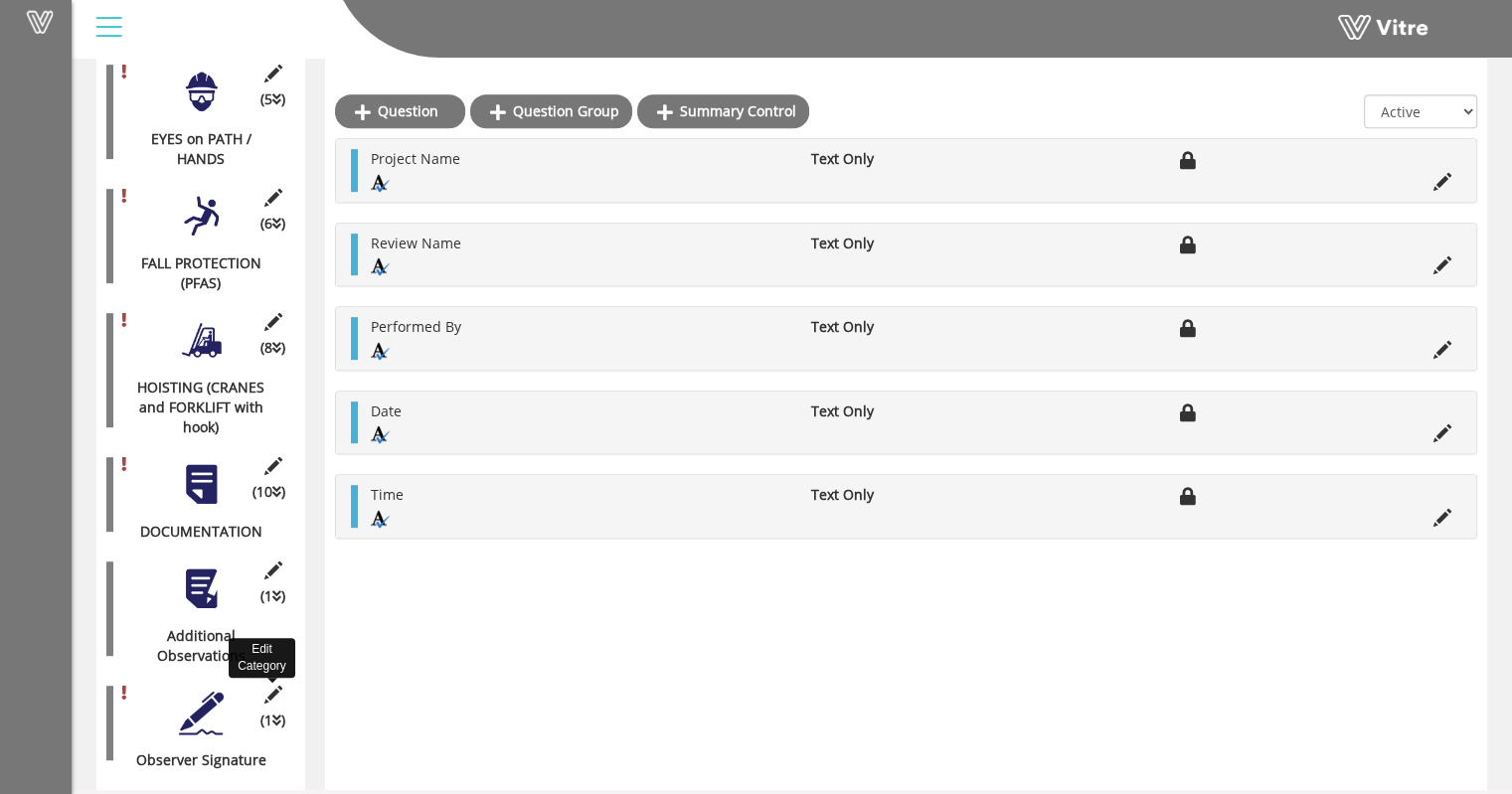 click at bounding box center [272, 695] 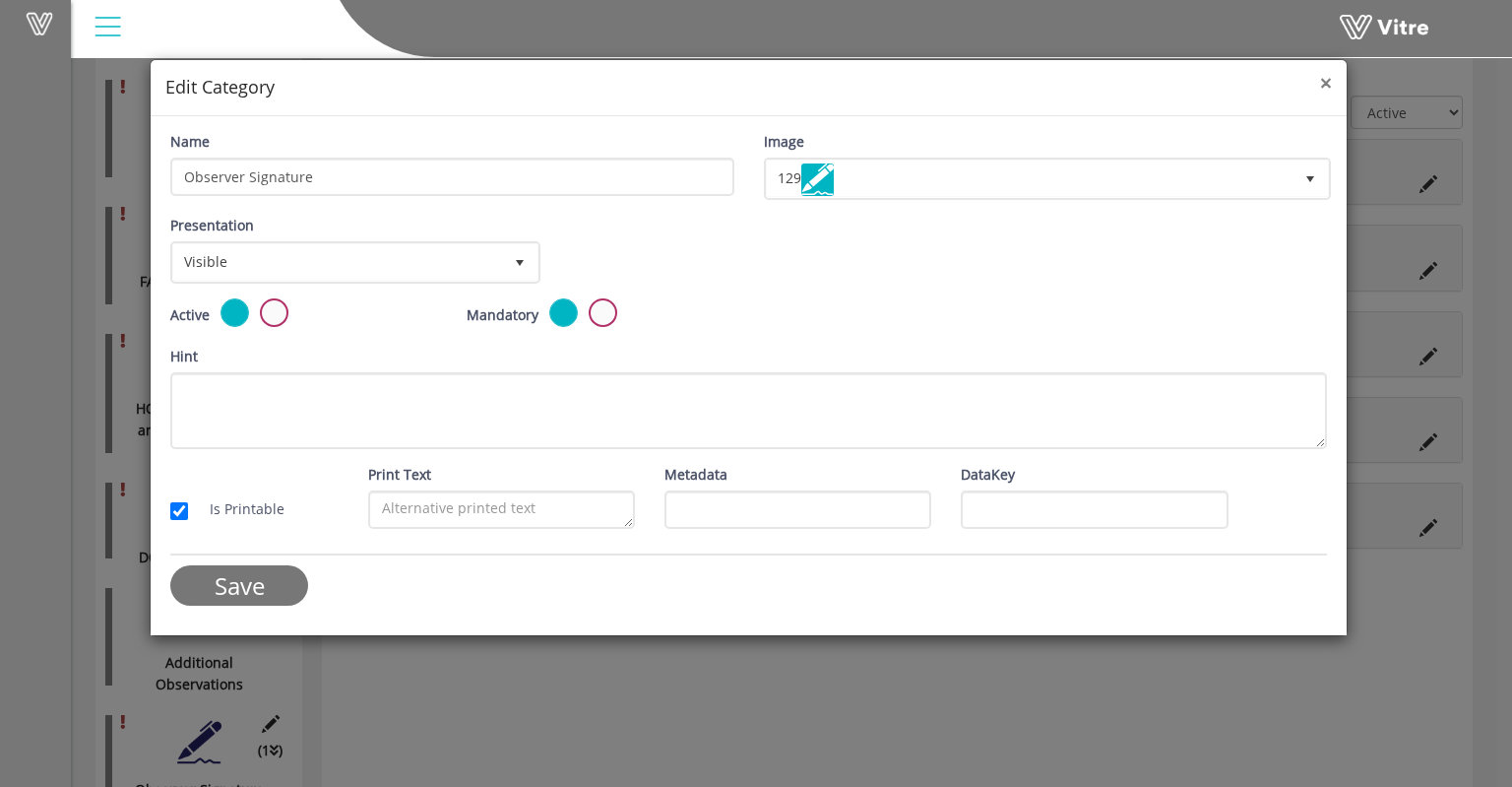 click on "×" at bounding box center [1326, 83] 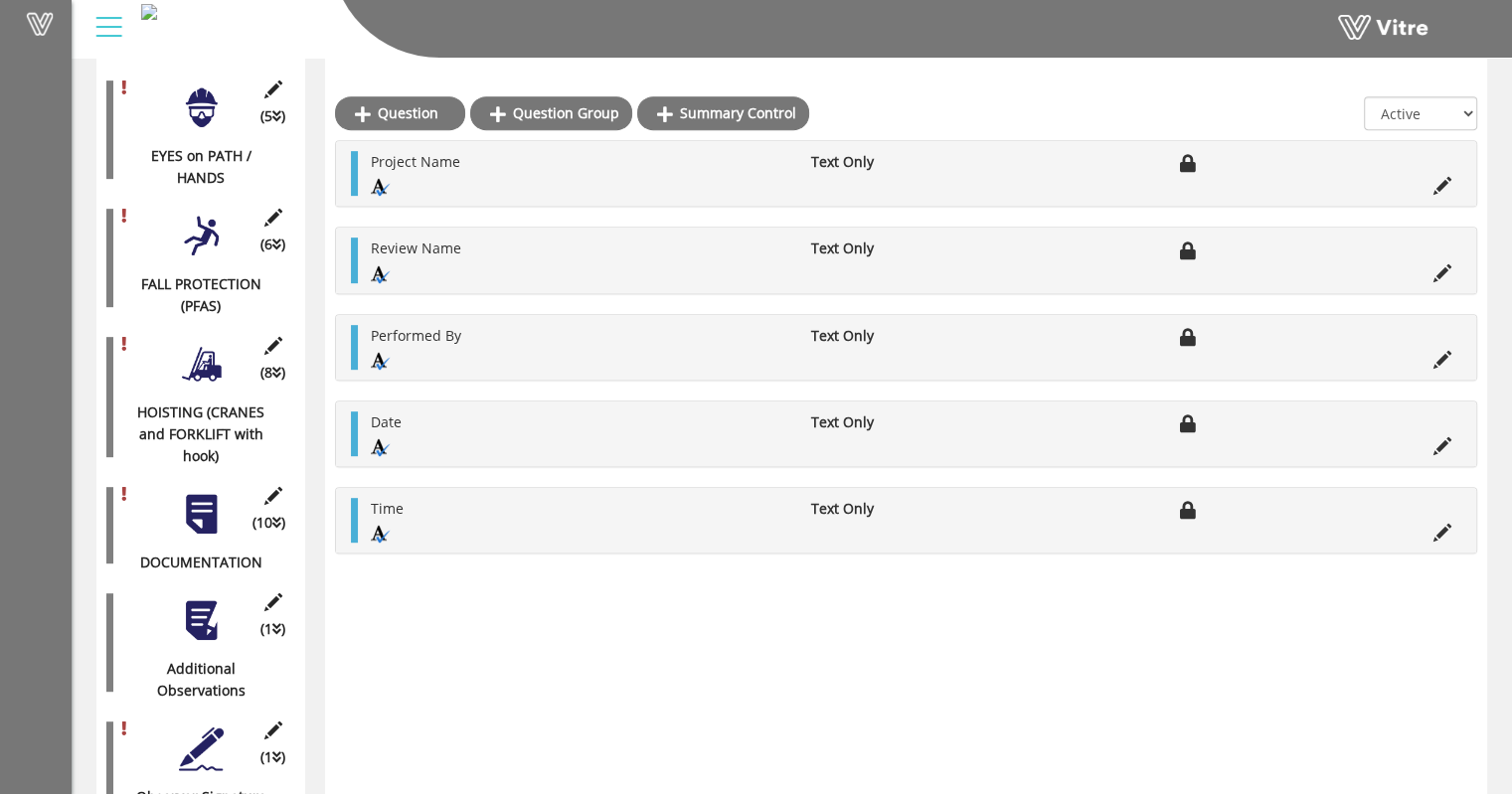 click at bounding box center (201, 748) 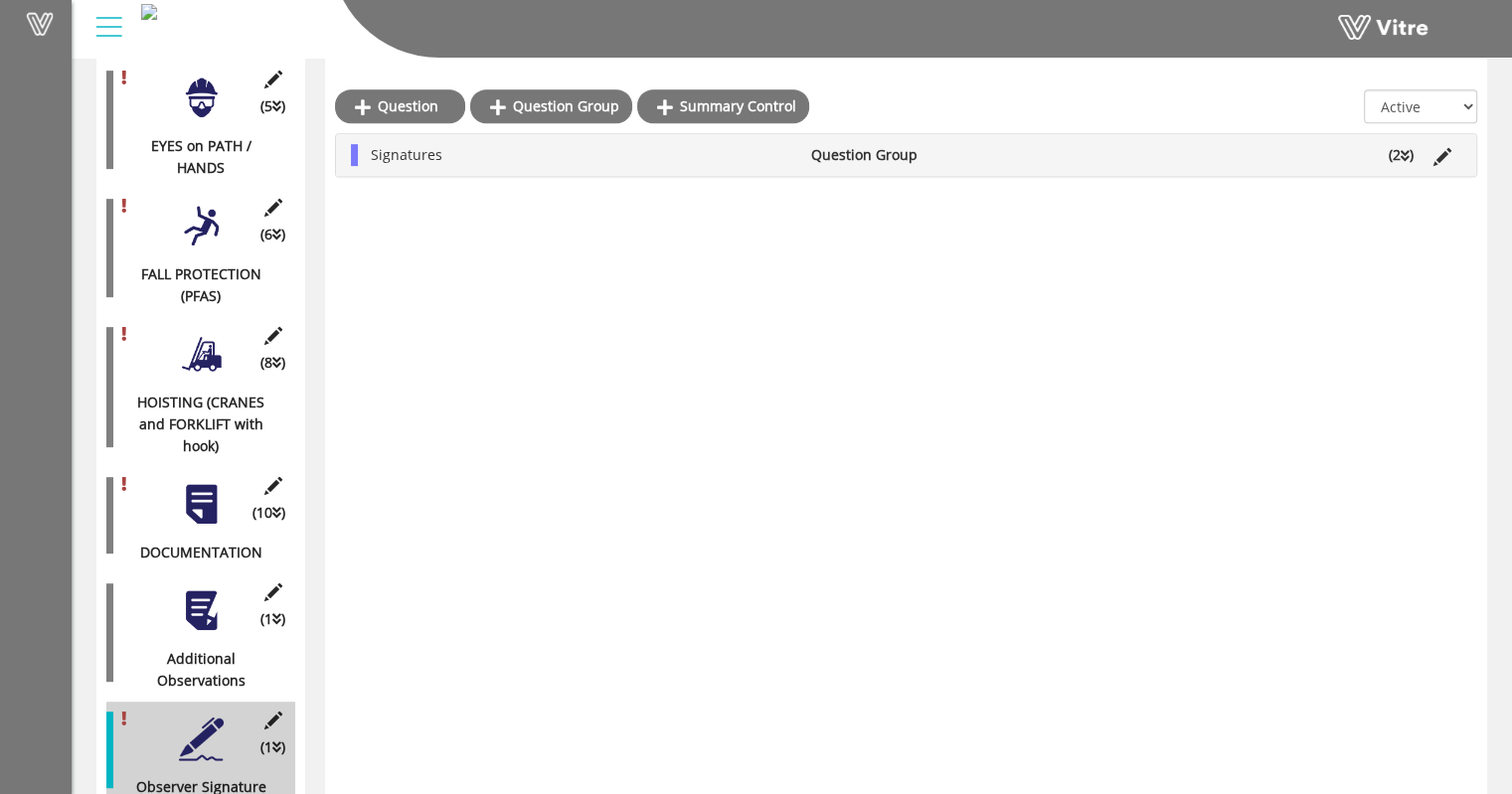 scroll, scrollTop: 894, scrollLeft: 0, axis: vertical 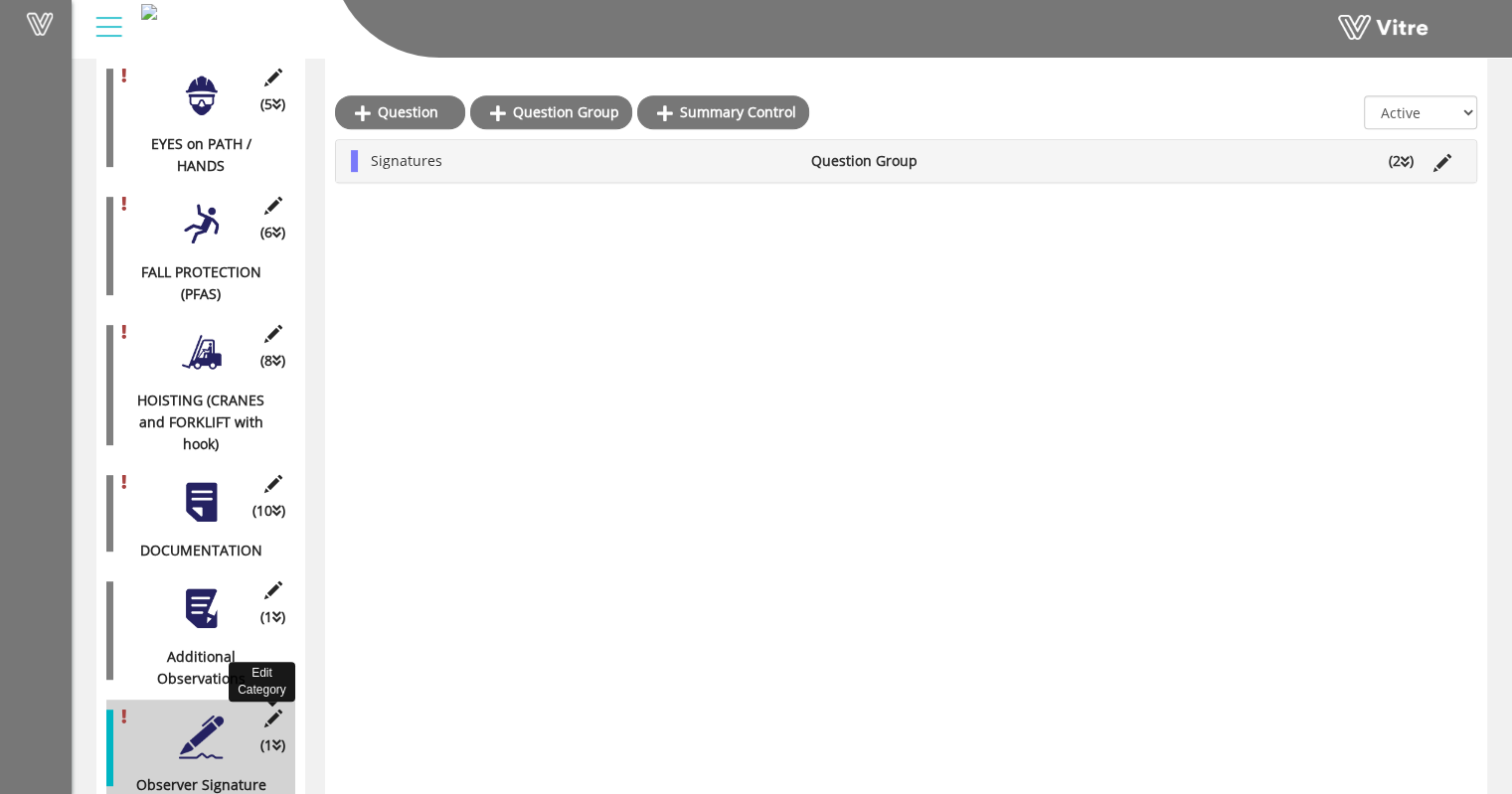 click at bounding box center (272, 718) 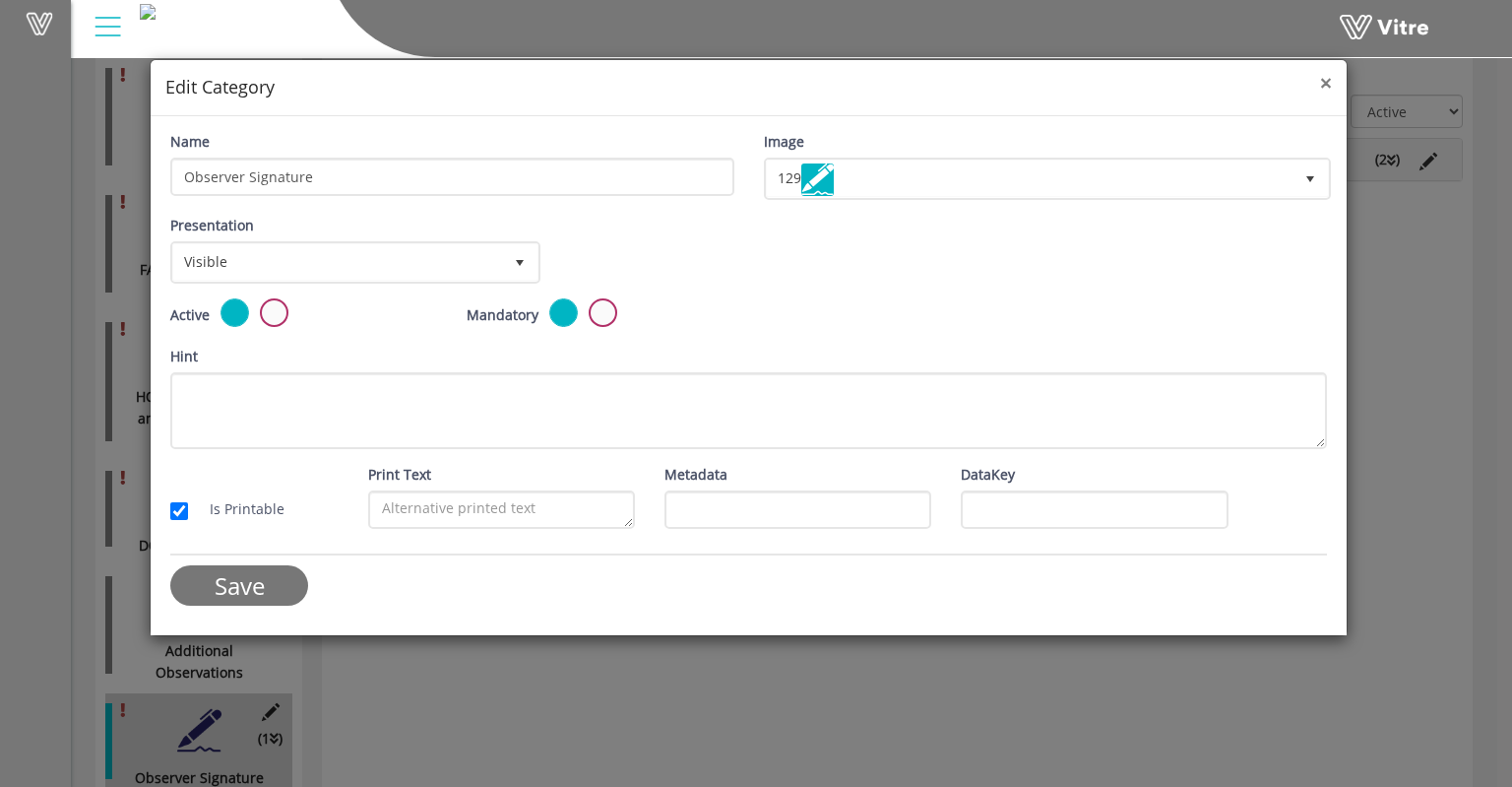 click on "×" at bounding box center (1326, 83) 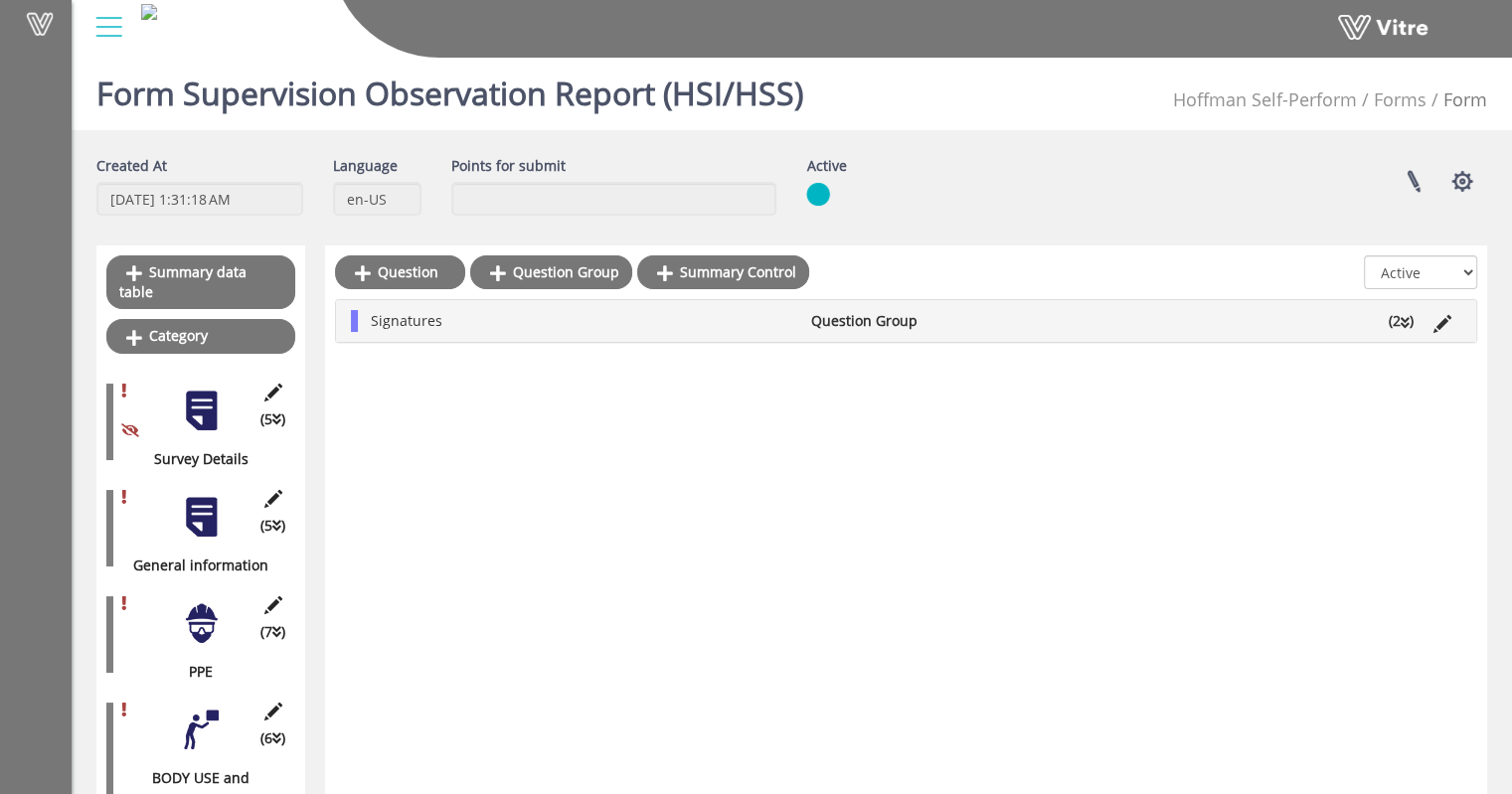scroll, scrollTop: 0, scrollLeft: 0, axis: both 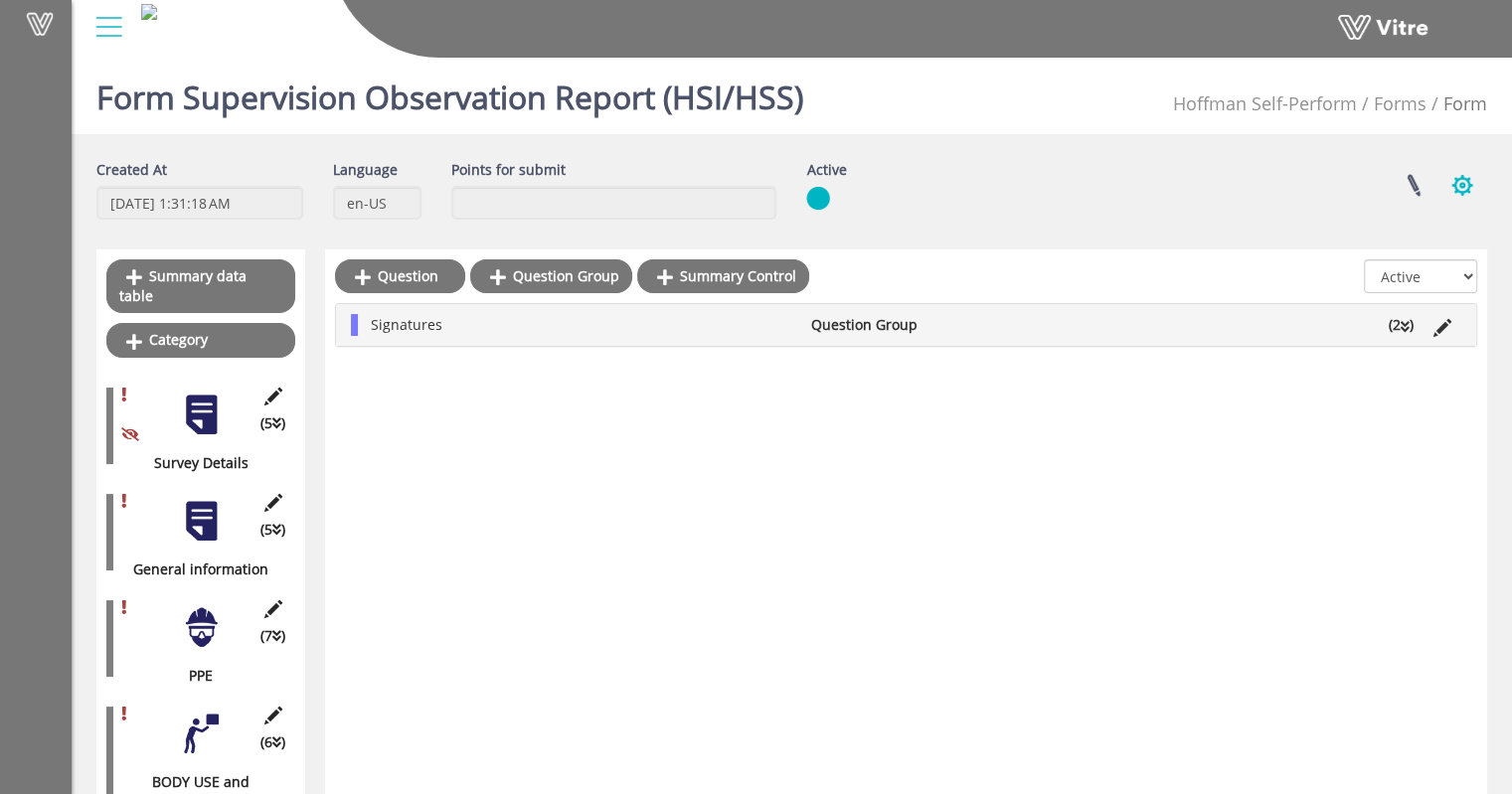 click at bounding box center [1462, 185] 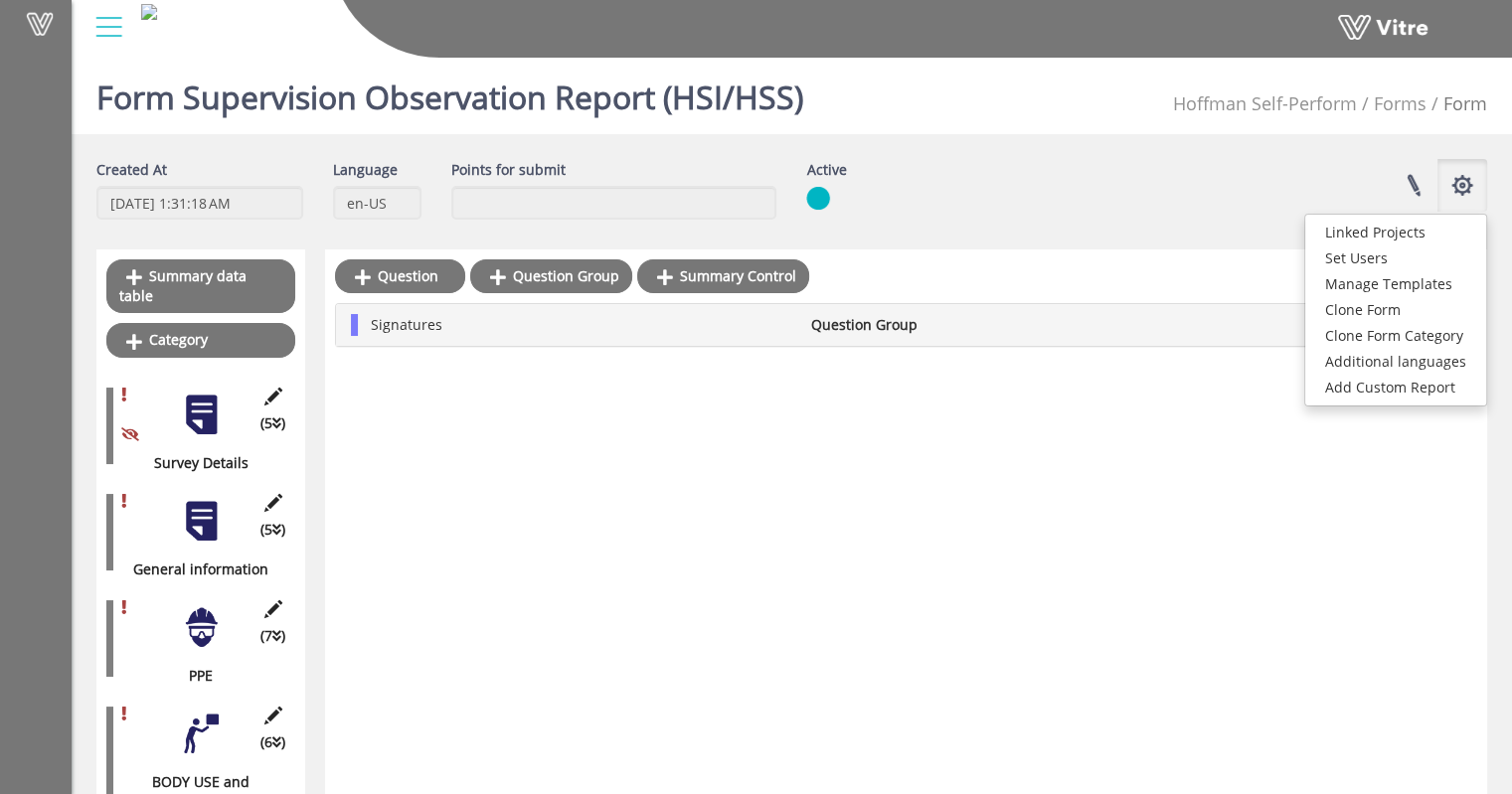 click on "Created At [DATE] 1:31:18 AM
Language en-US
Points for submit
Active
Linked Projects Set Users Manage Templates Clone Form Clone Form Category Additional languages Add Custom Report" at bounding box center [791, 197] 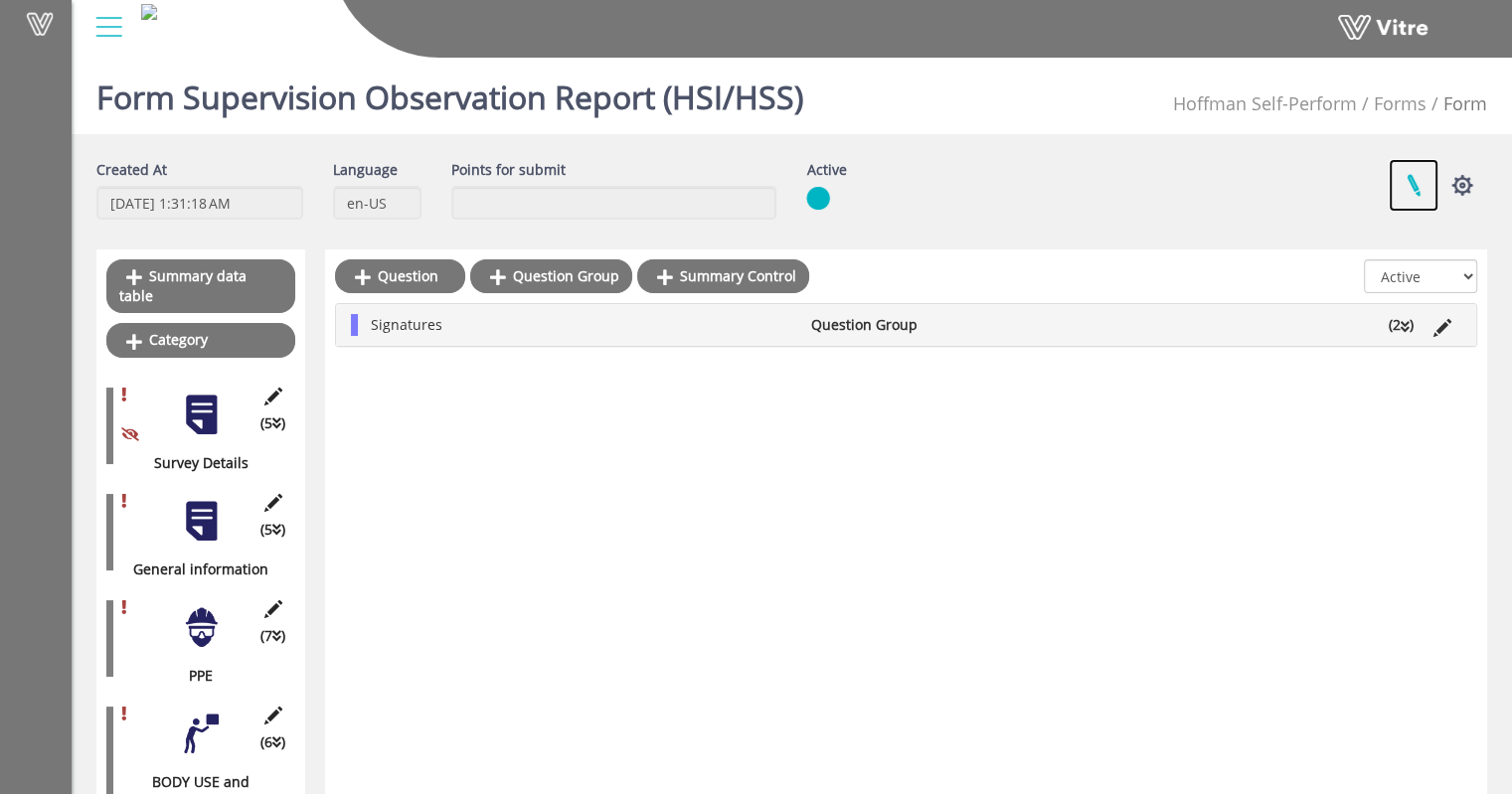 click at bounding box center [1414, 185] 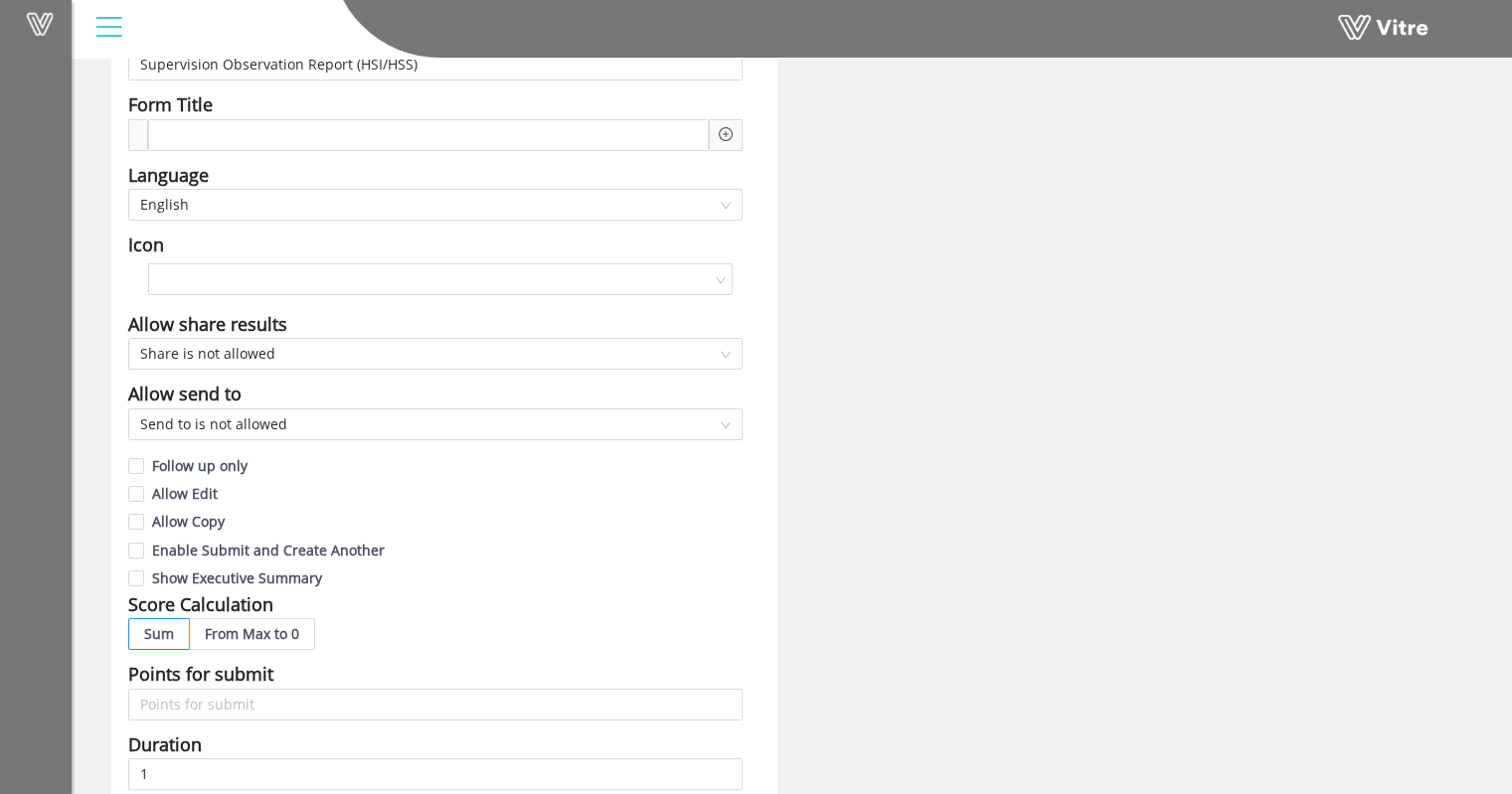 scroll, scrollTop: 0, scrollLeft: 0, axis: both 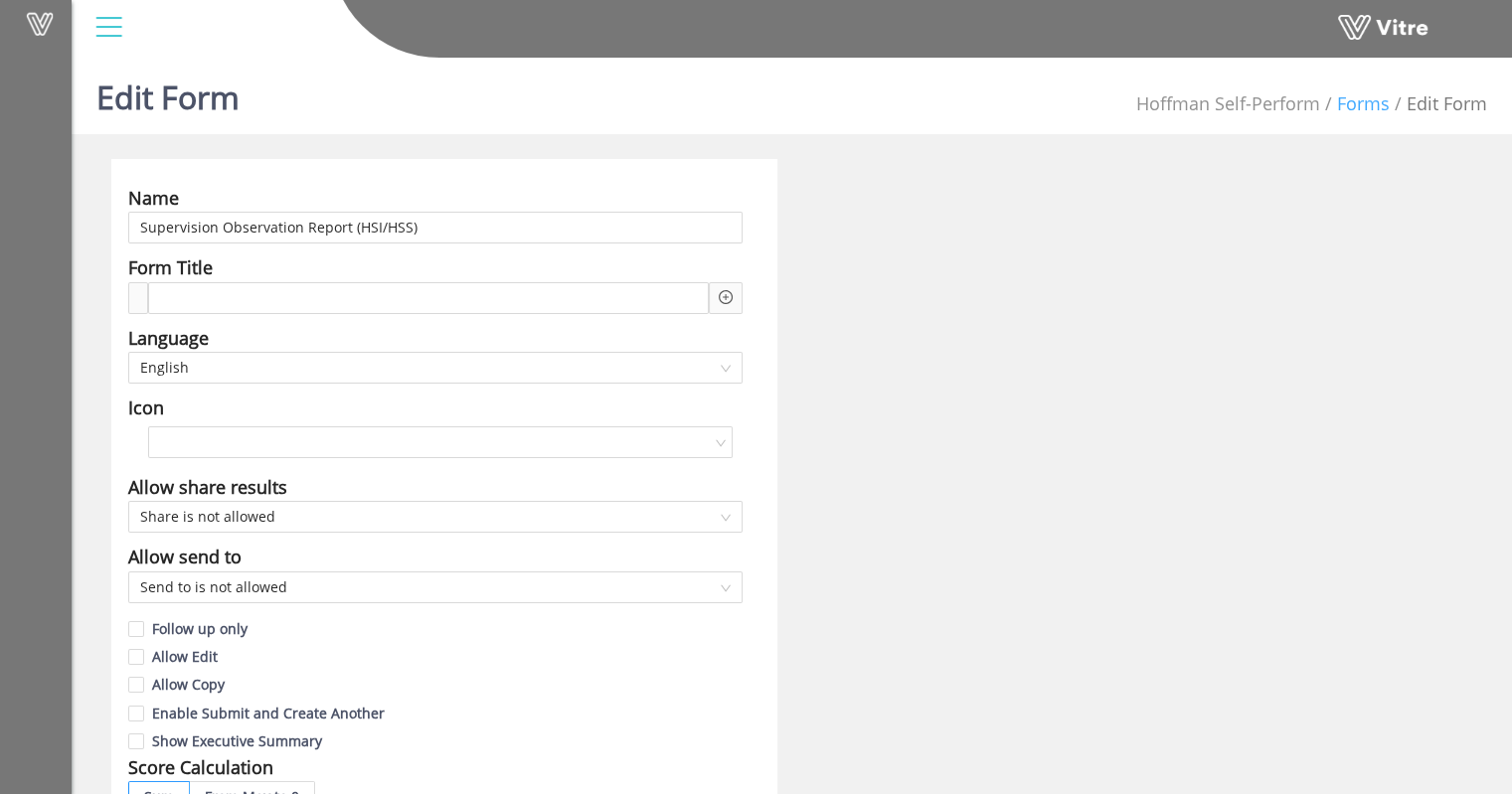 click on "Forms" at bounding box center [1363, 103] 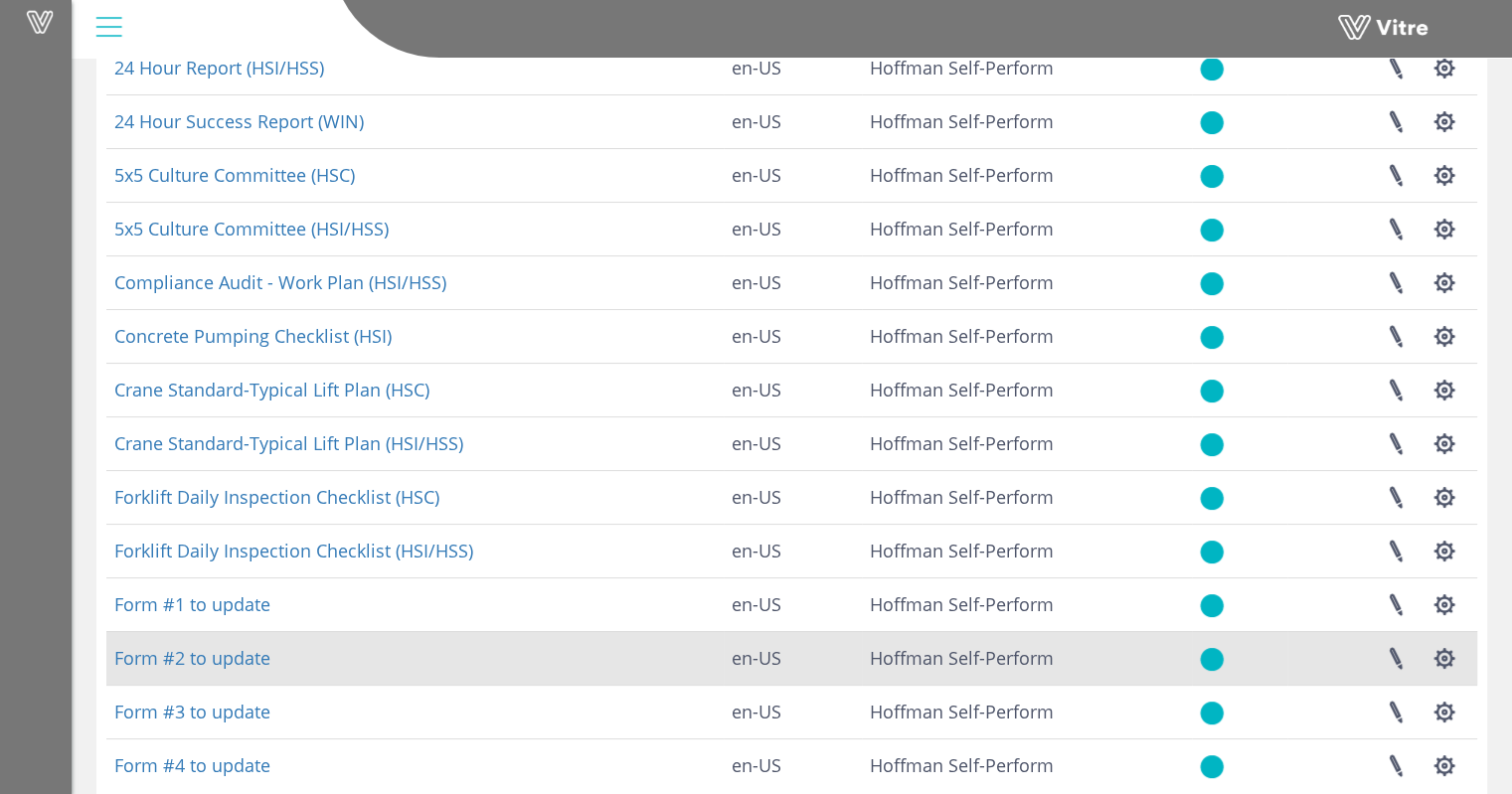 scroll, scrollTop: 350, scrollLeft: 0, axis: vertical 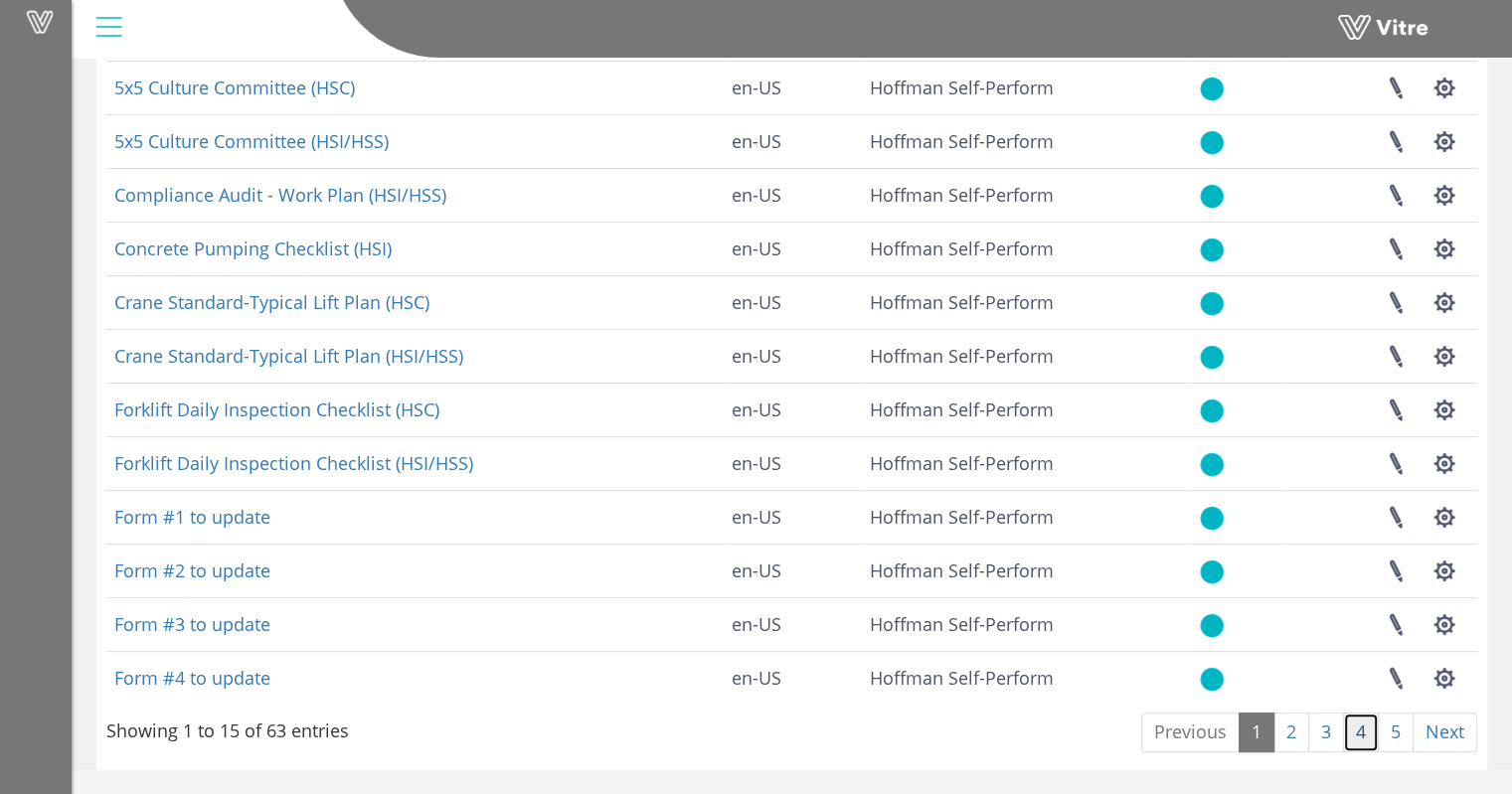 click on "4" at bounding box center [1361, 732] 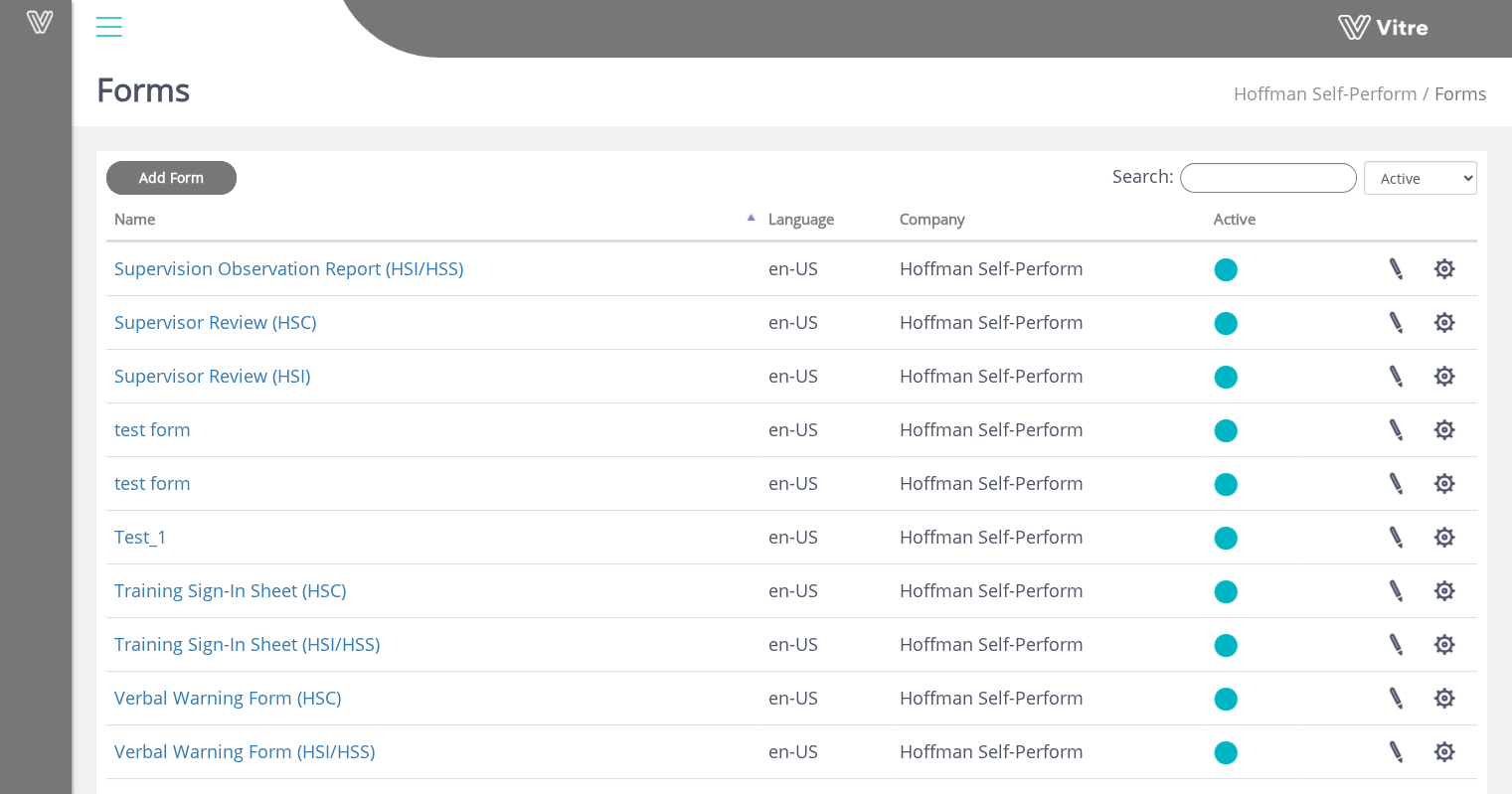 scroll, scrollTop: 0, scrollLeft: 0, axis: both 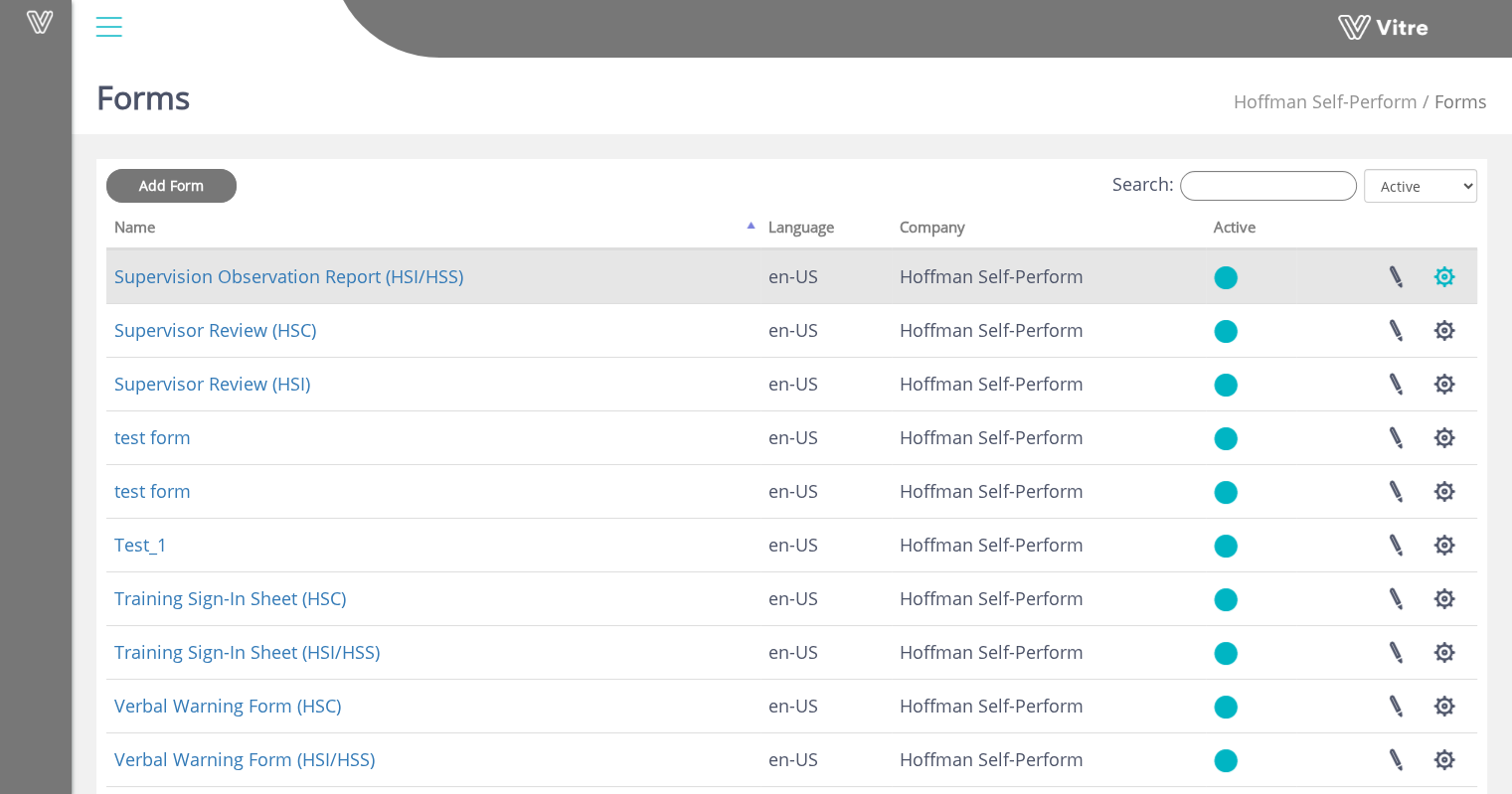 click at bounding box center [1444, 276] 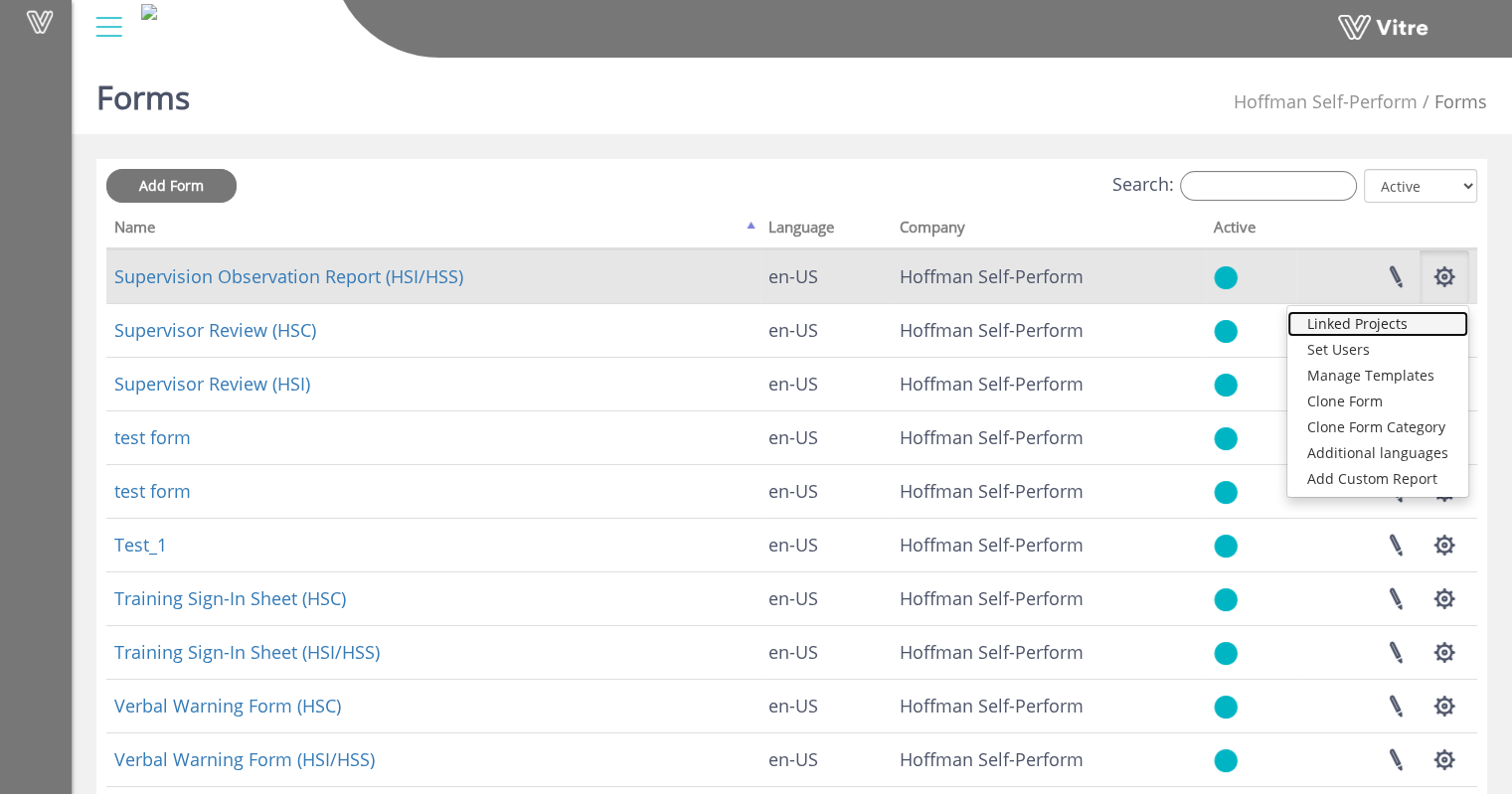 click on "Linked Projects" at bounding box center (1378, 324) 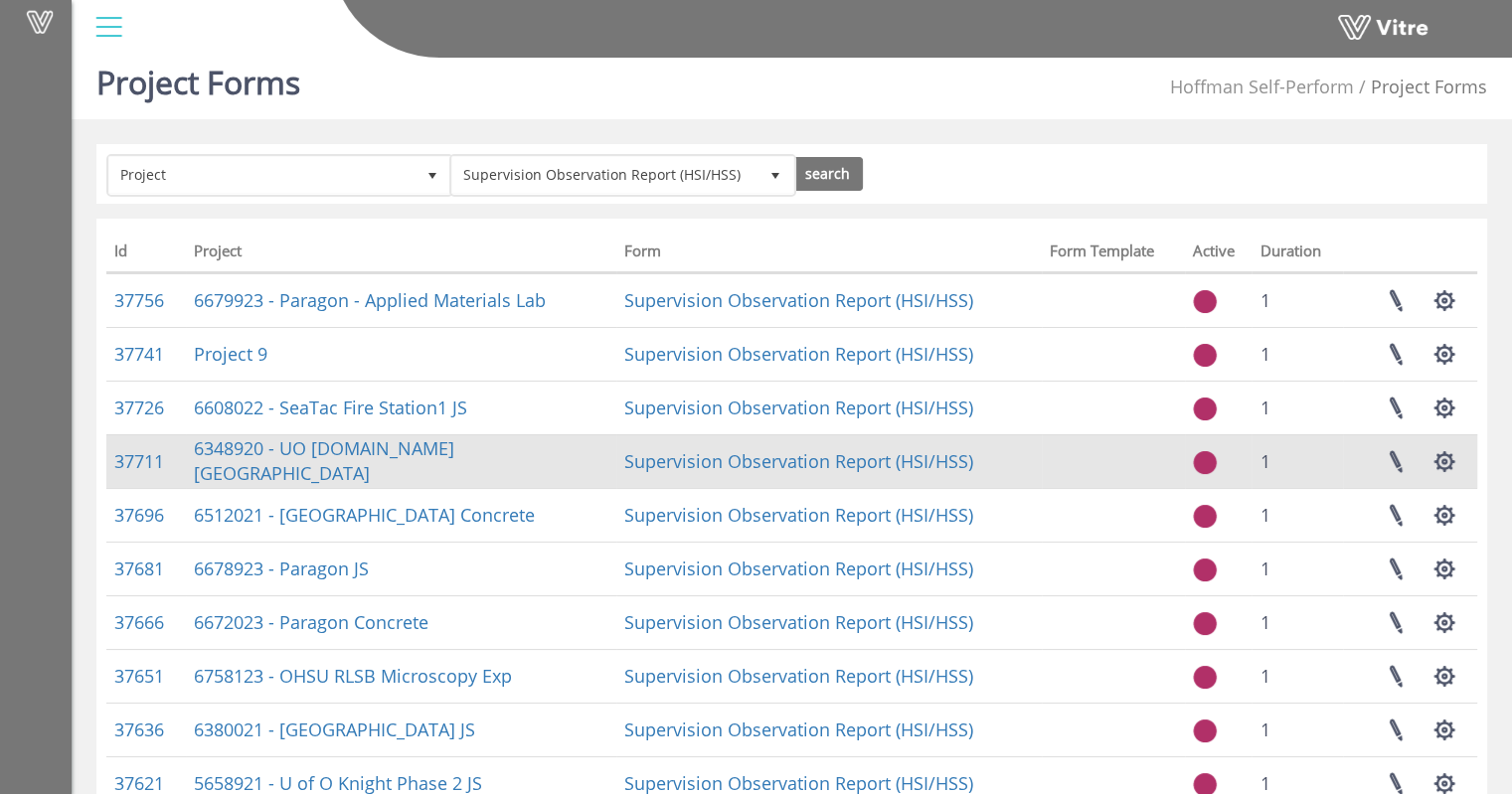 scroll, scrollTop: 0, scrollLeft: 0, axis: both 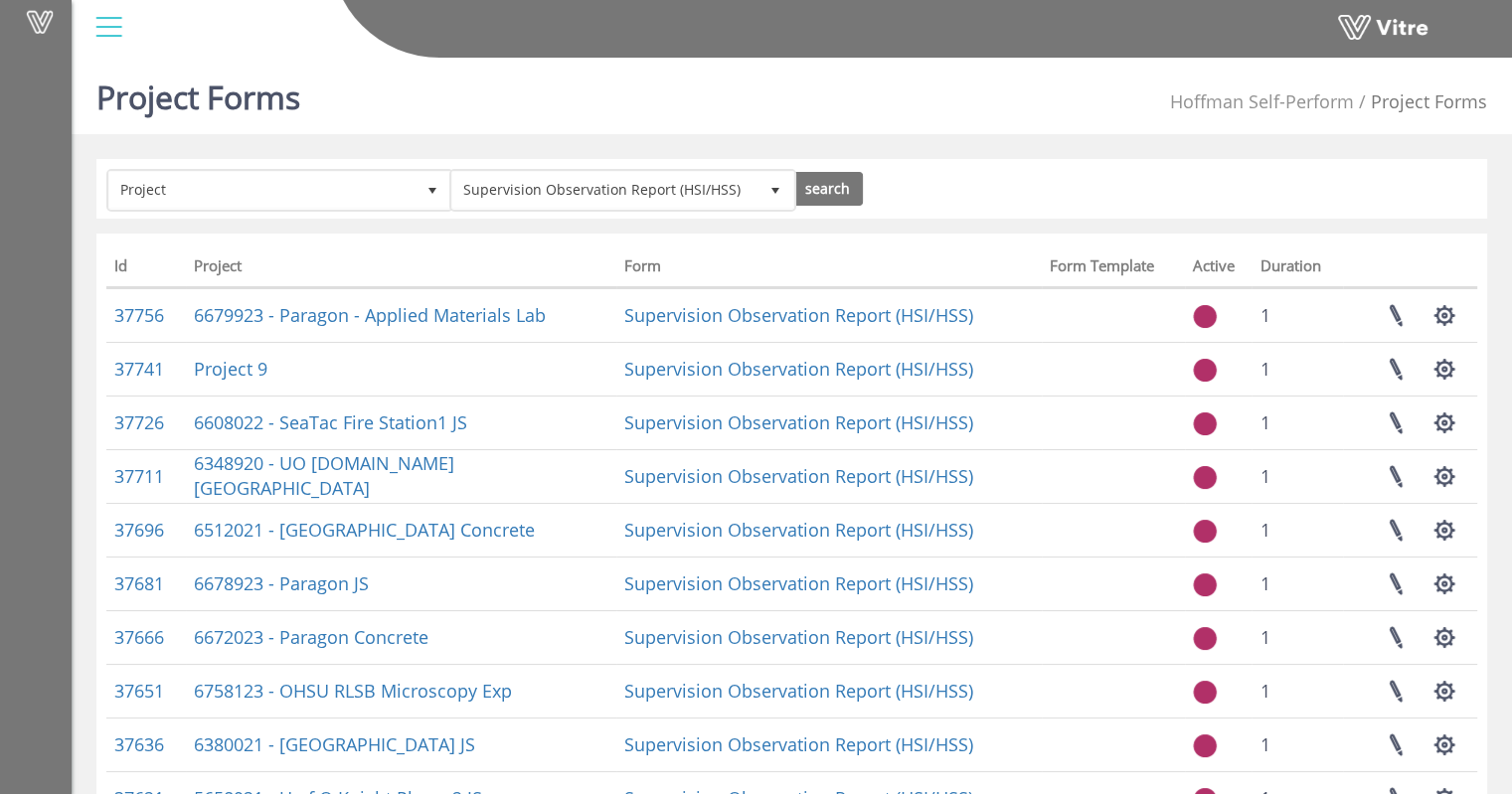 click at bounding box center [108, 27] 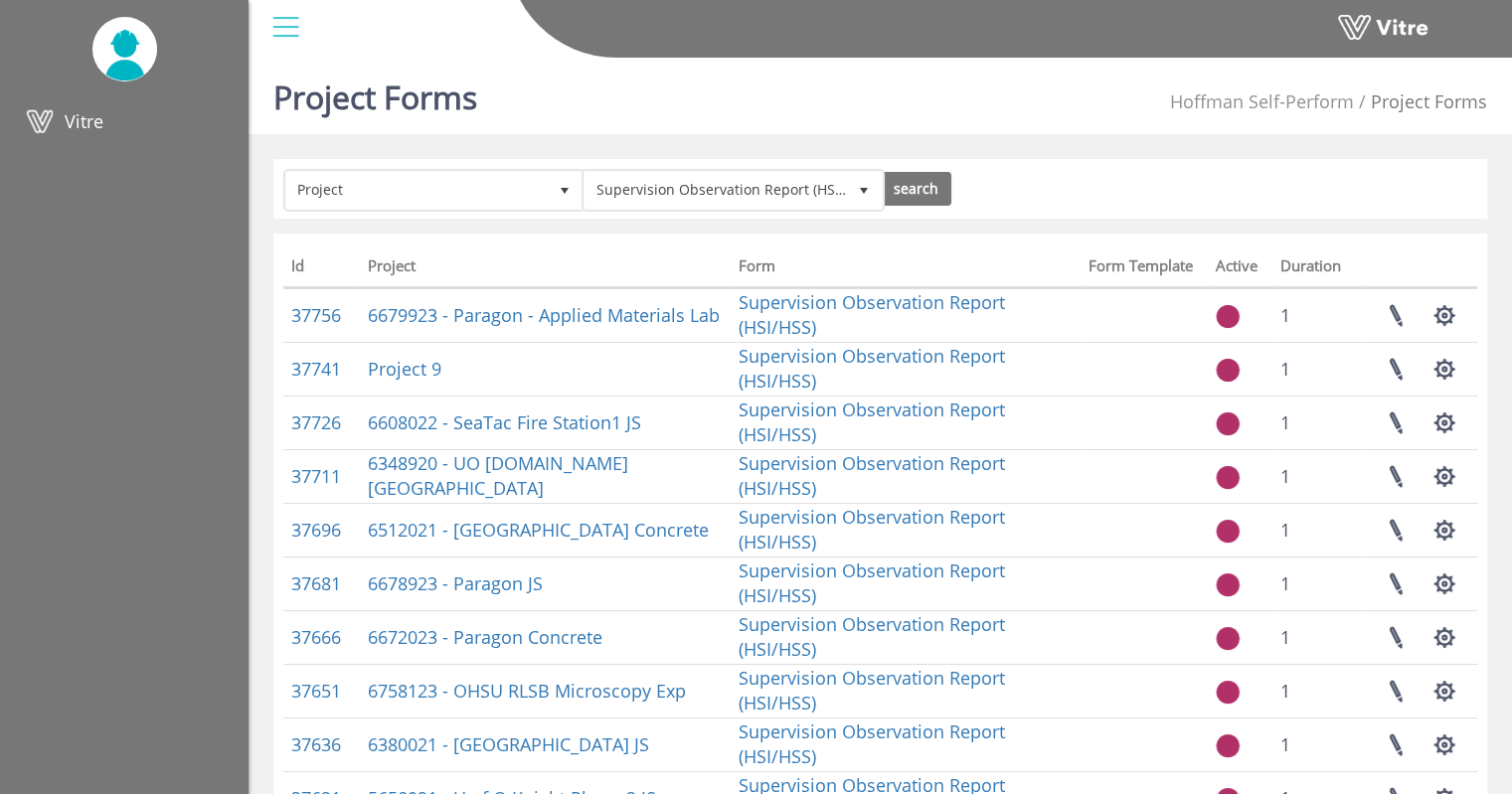 click at bounding box center (285, 27) 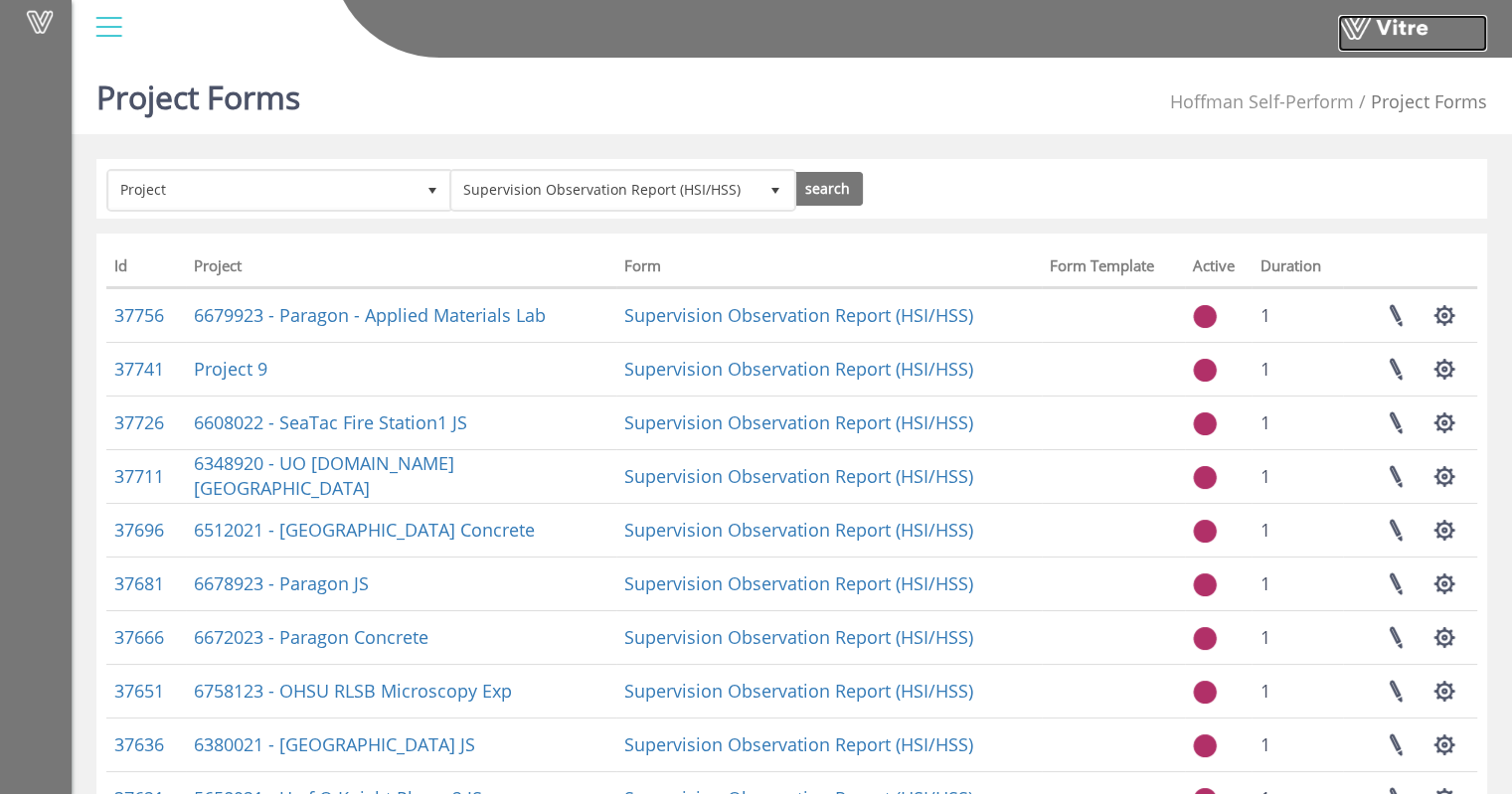 click at bounding box center (1413, 33) 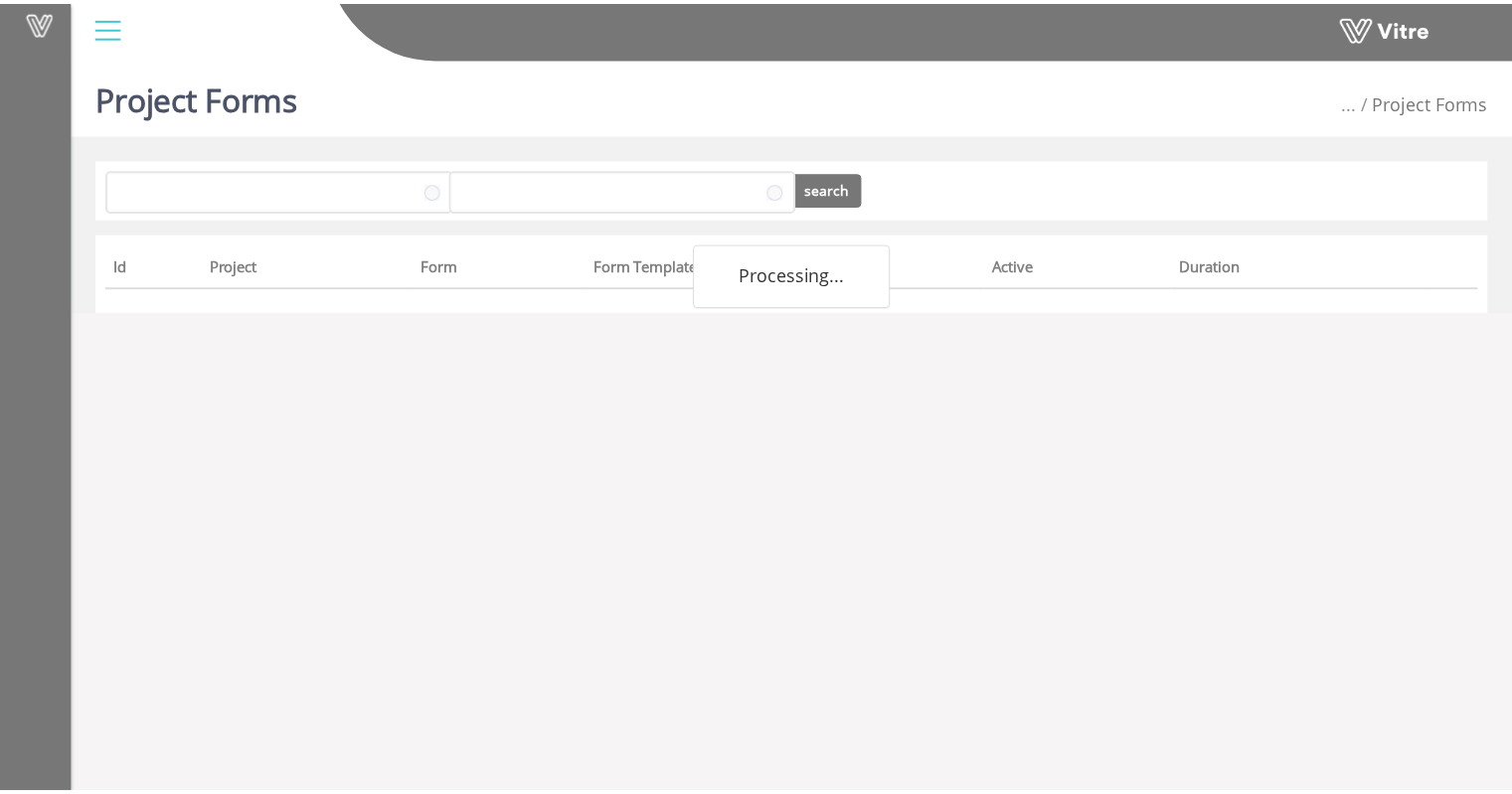 scroll, scrollTop: 0, scrollLeft: 0, axis: both 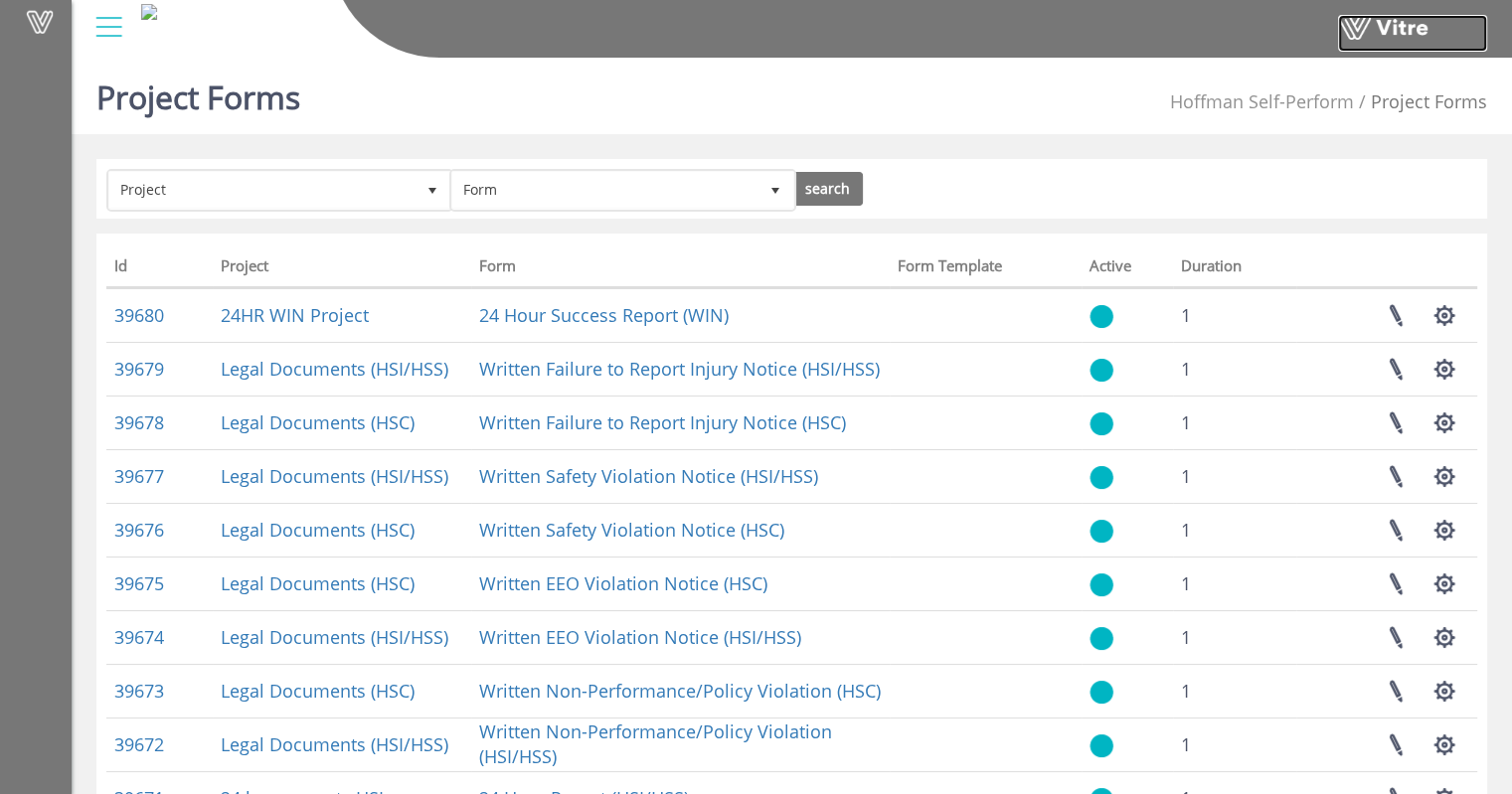 click at bounding box center [1413, 33] 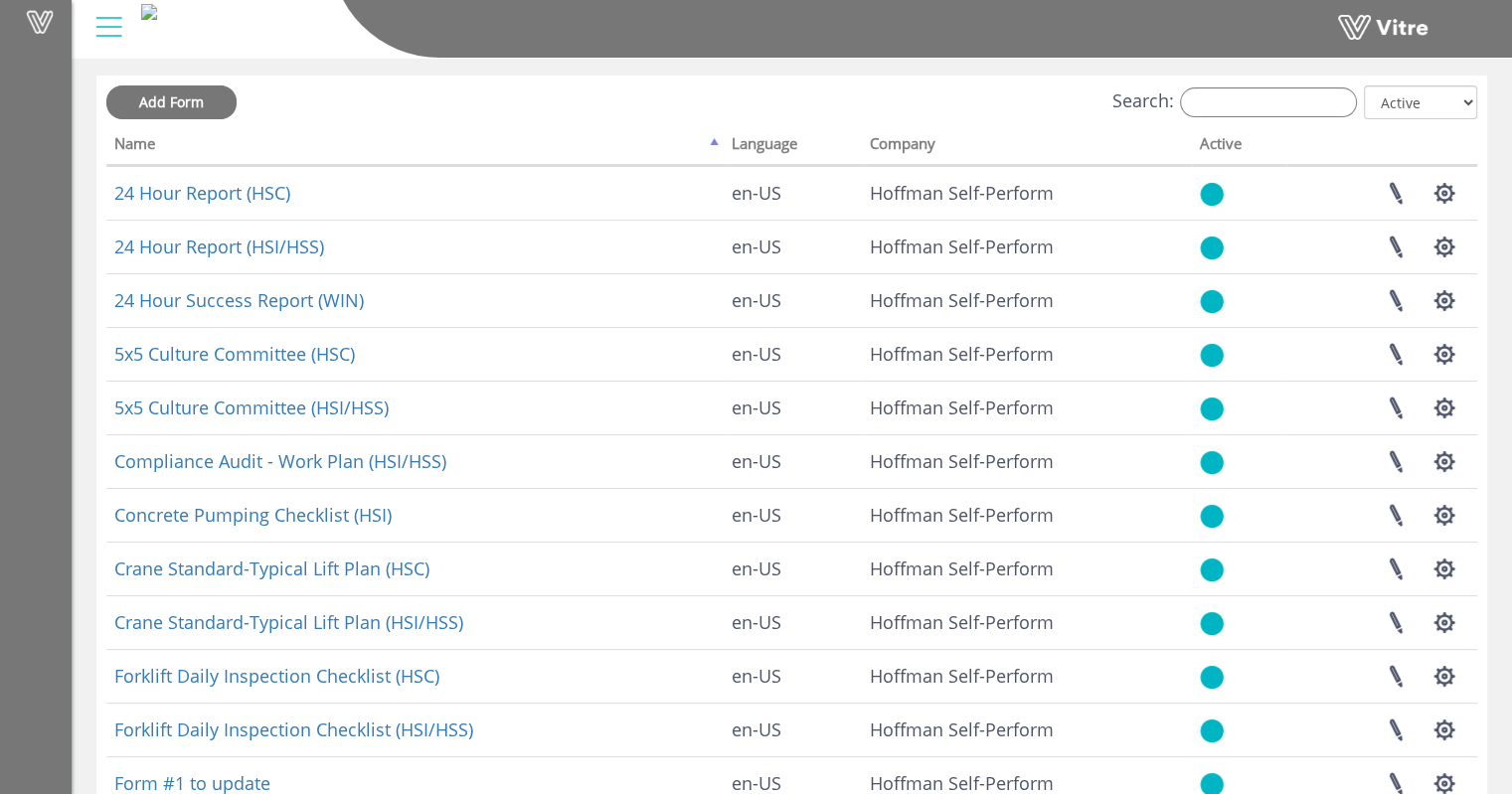 scroll, scrollTop: 350, scrollLeft: 0, axis: vertical 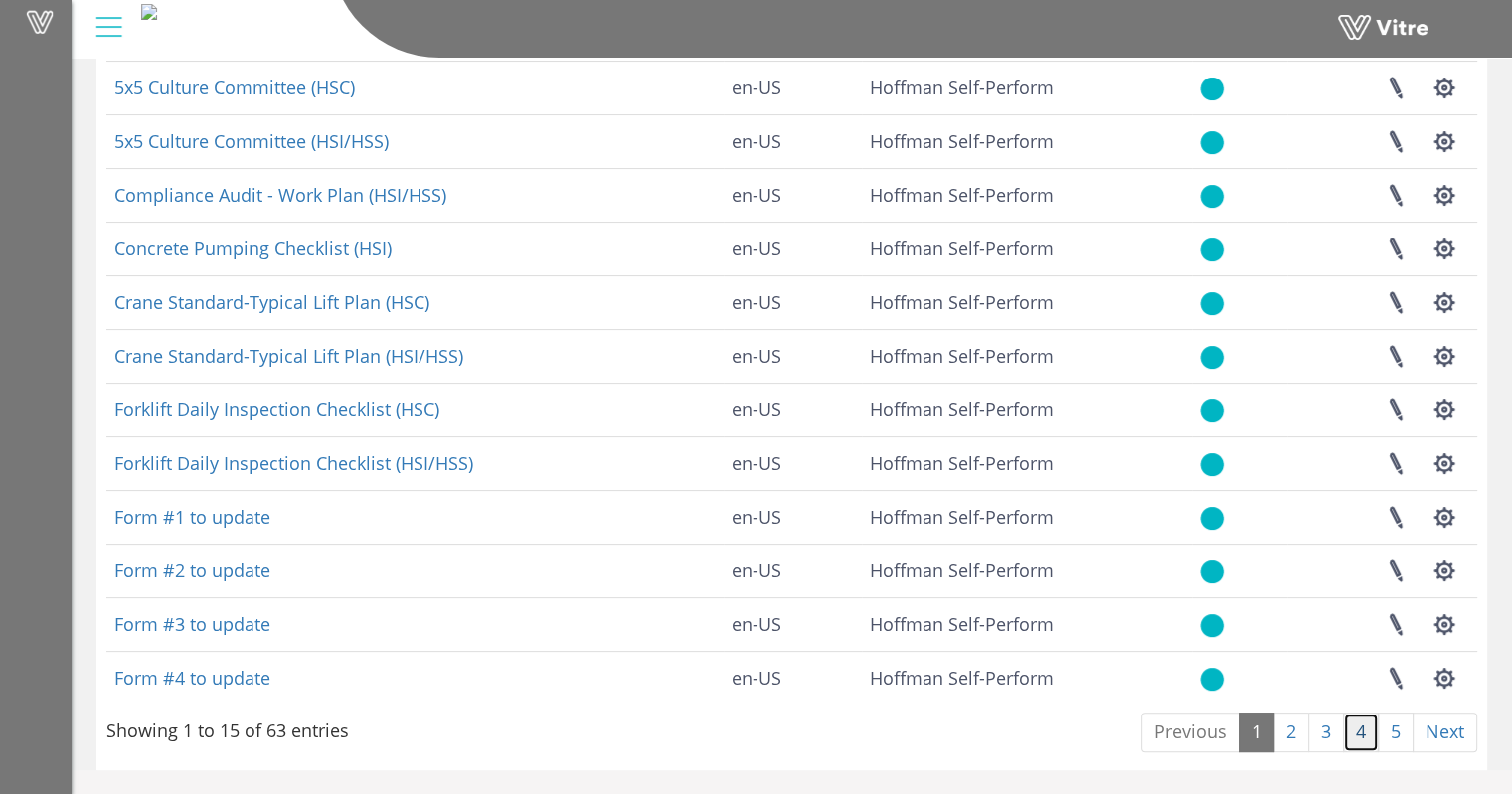 click on "4" at bounding box center (1361, 732) 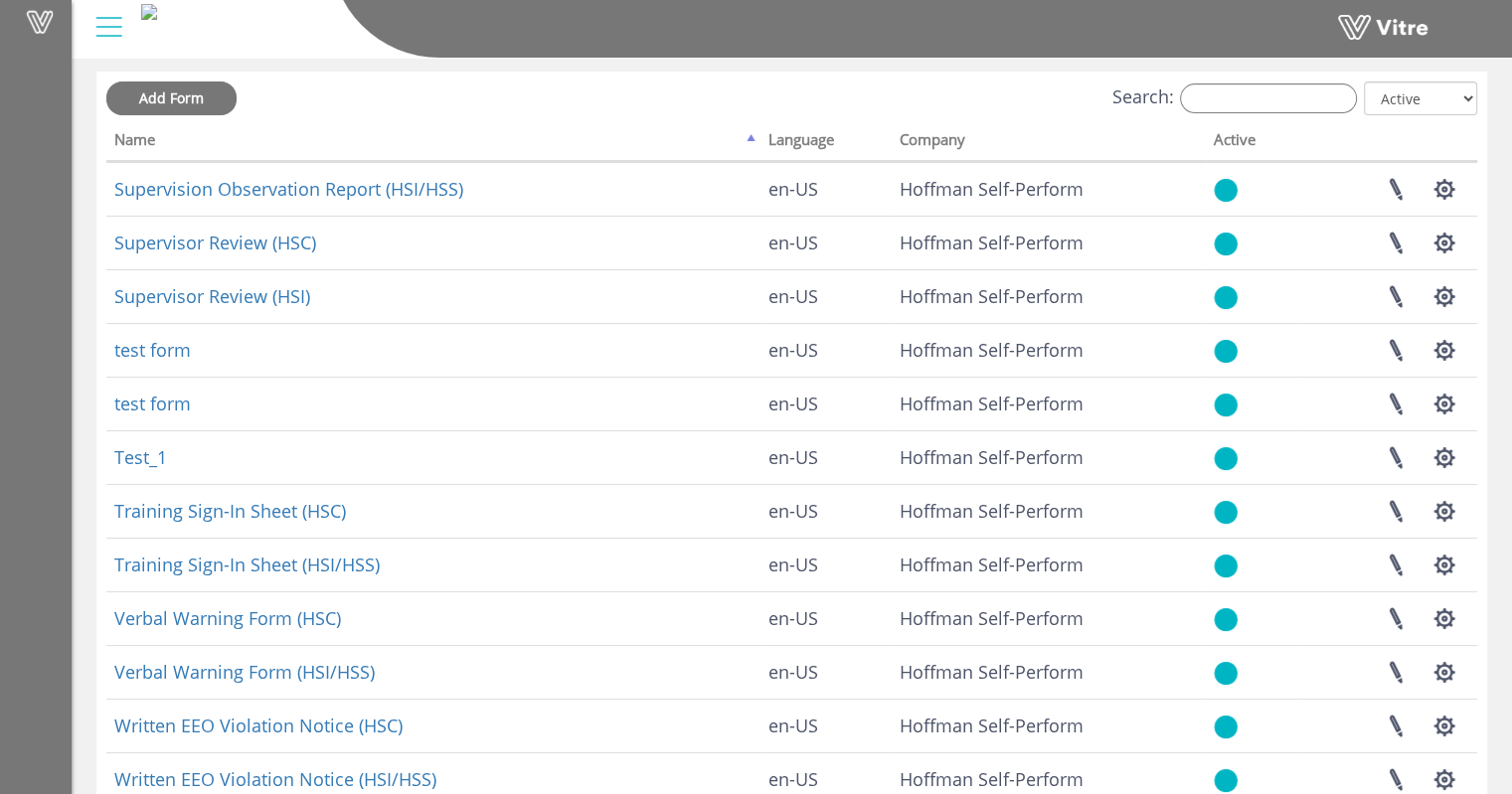 scroll, scrollTop: 0, scrollLeft: 0, axis: both 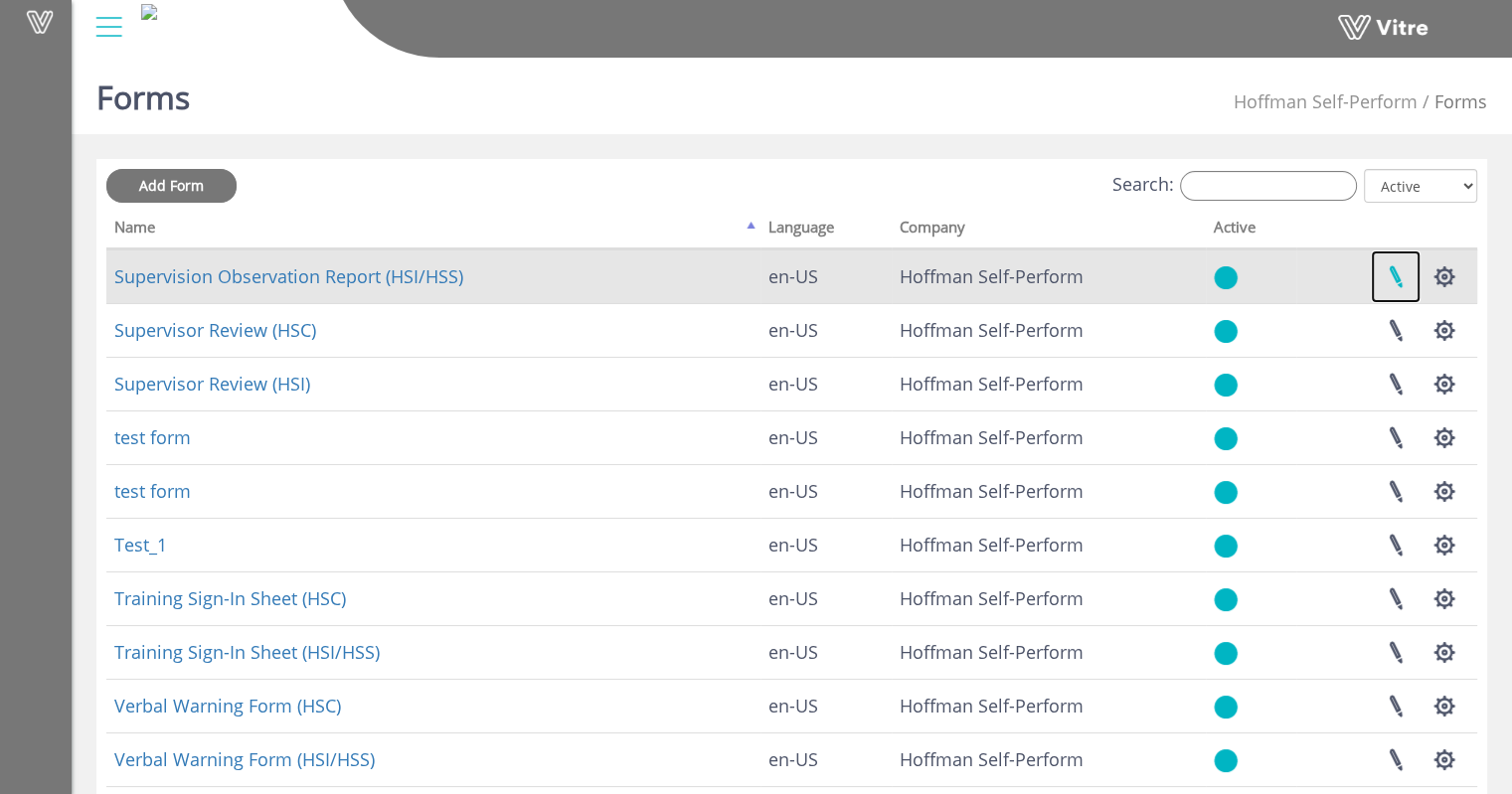 click at bounding box center [1396, 276] 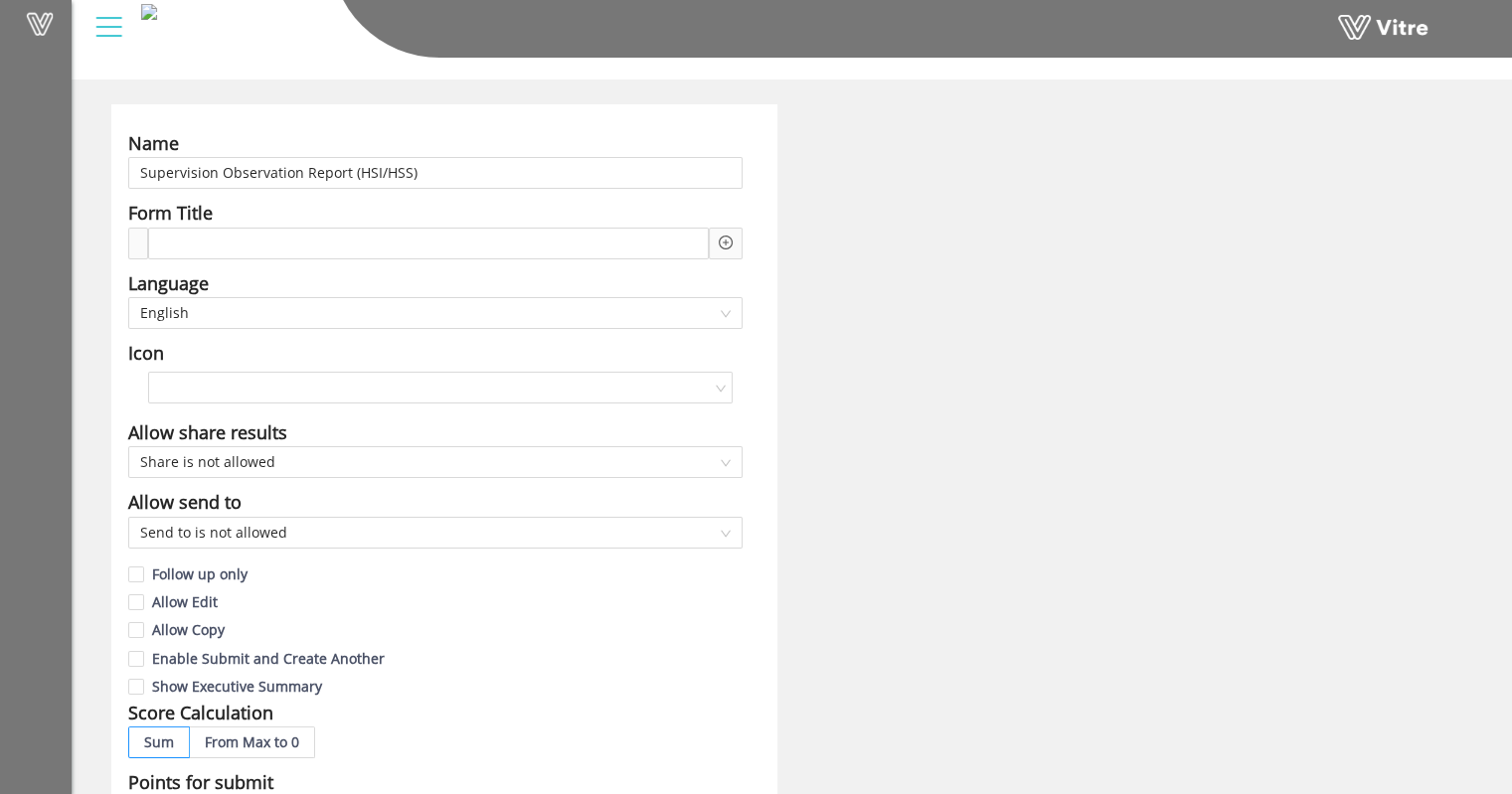 scroll, scrollTop: 0, scrollLeft: 0, axis: both 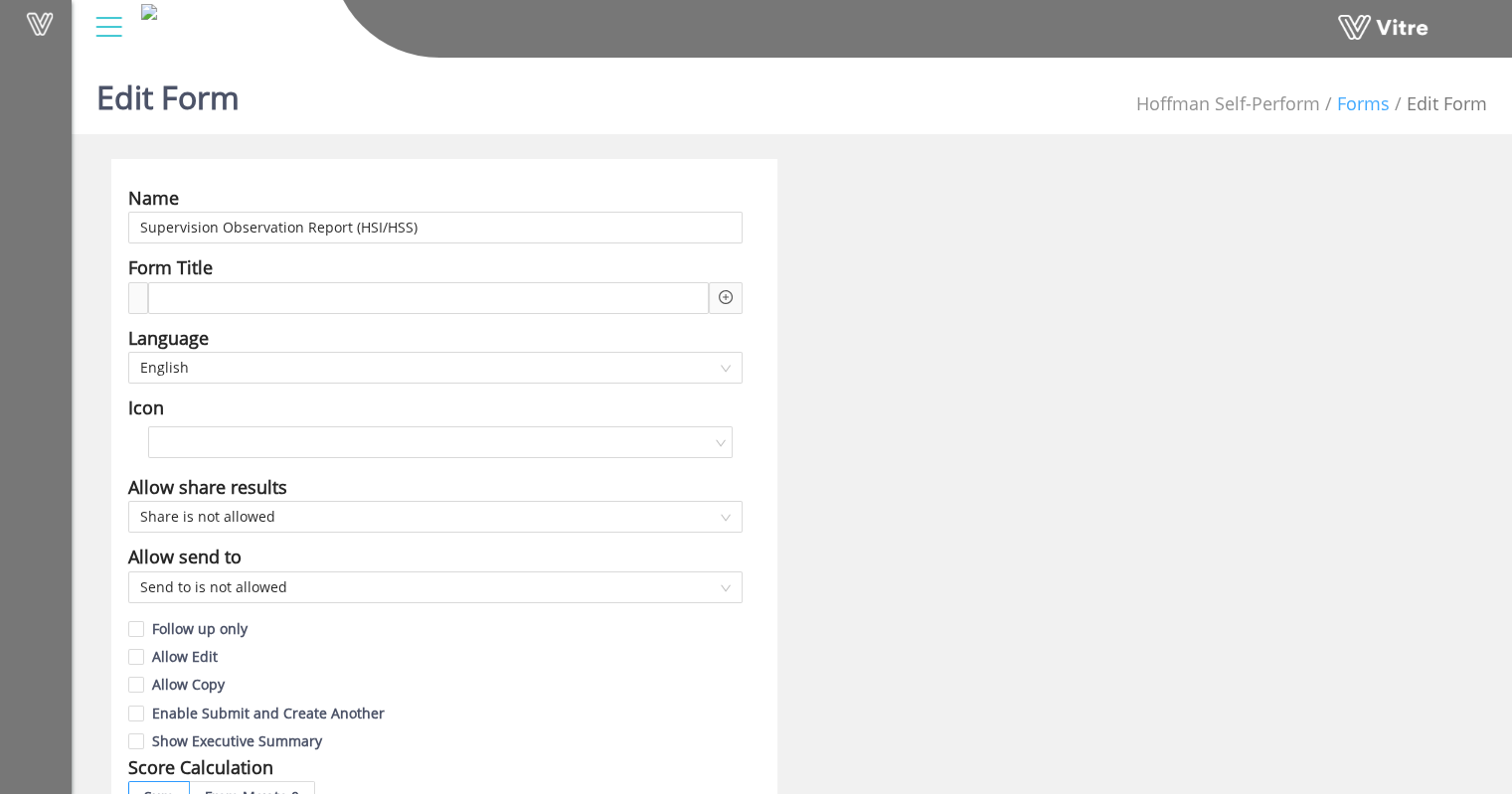 click on "Forms" at bounding box center (1363, 103) 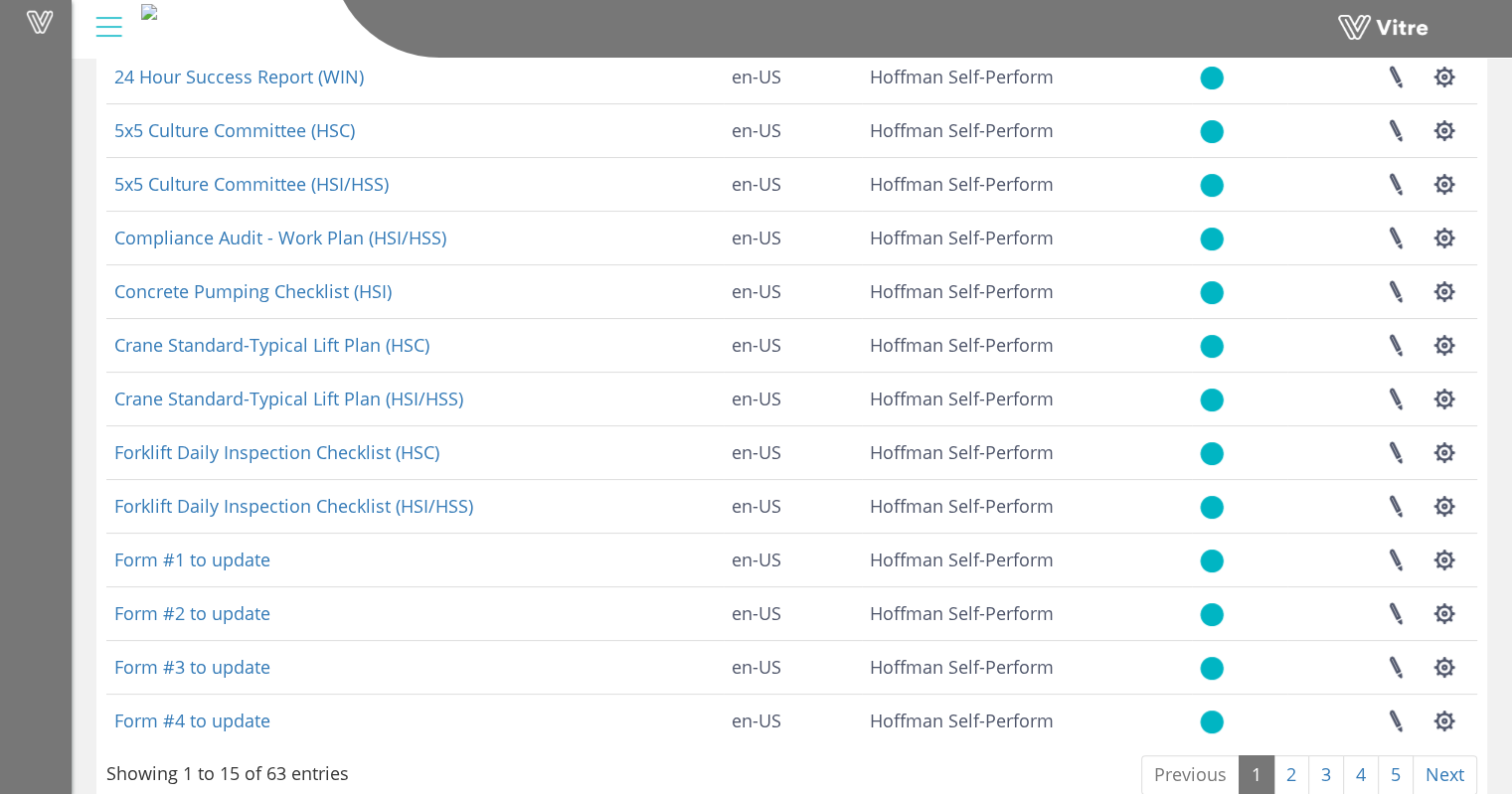 scroll, scrollTop: 350, scrollLeft: 0, axis: vertical 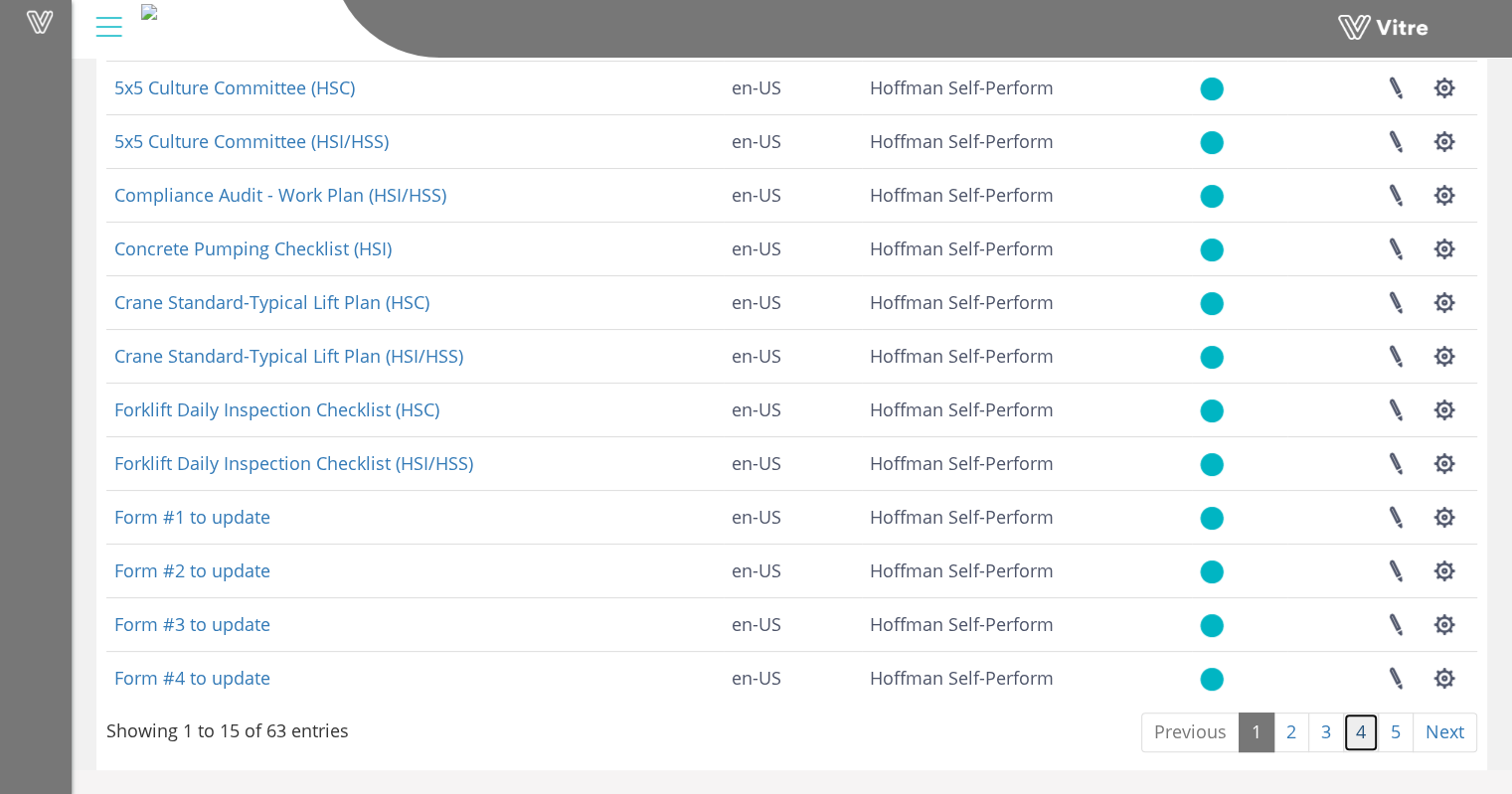 click on "4" at bounding box center (1361, 732) 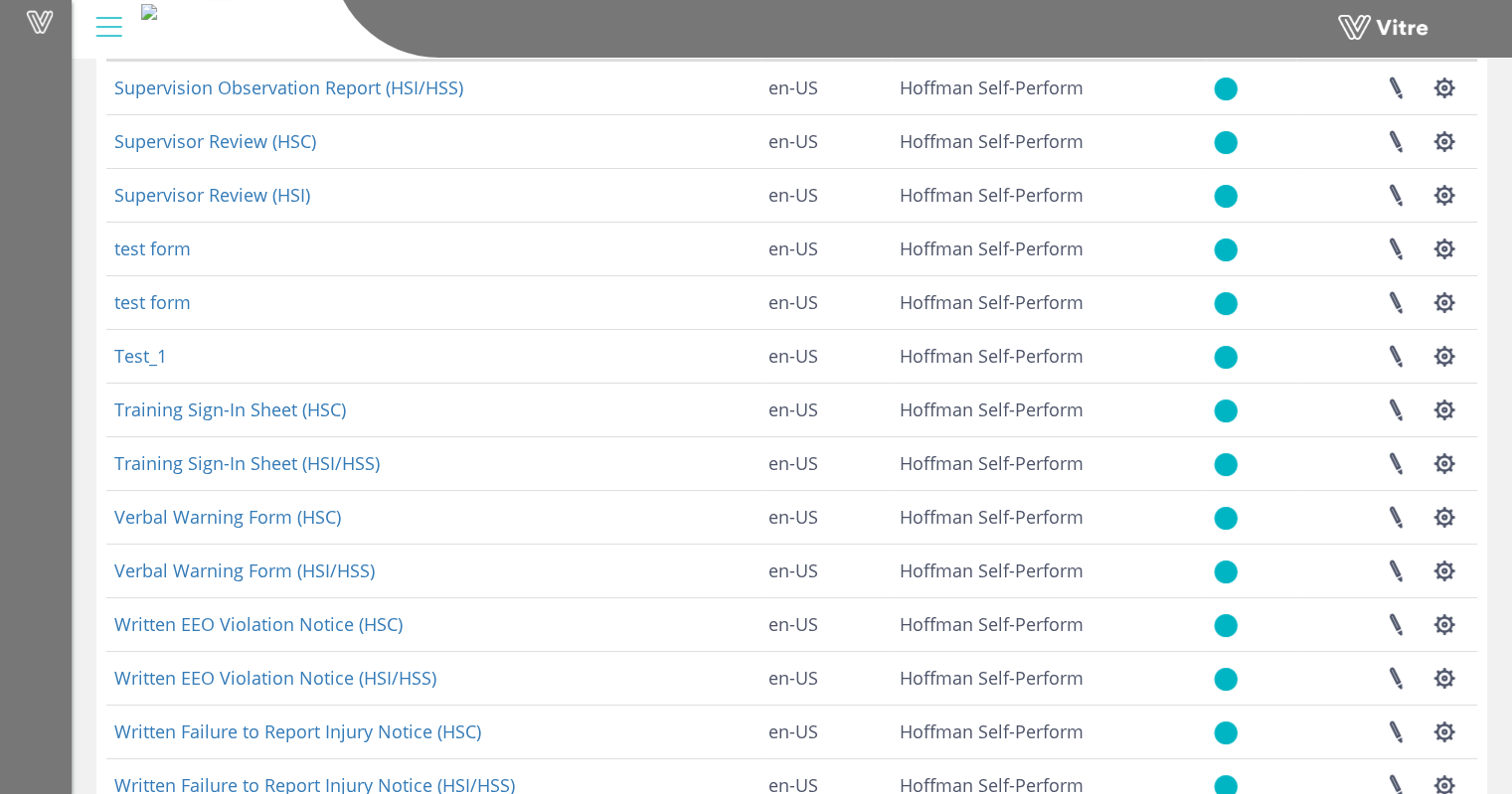 scroll, scrollTop: 0, scrollLeft: 0, axis: both 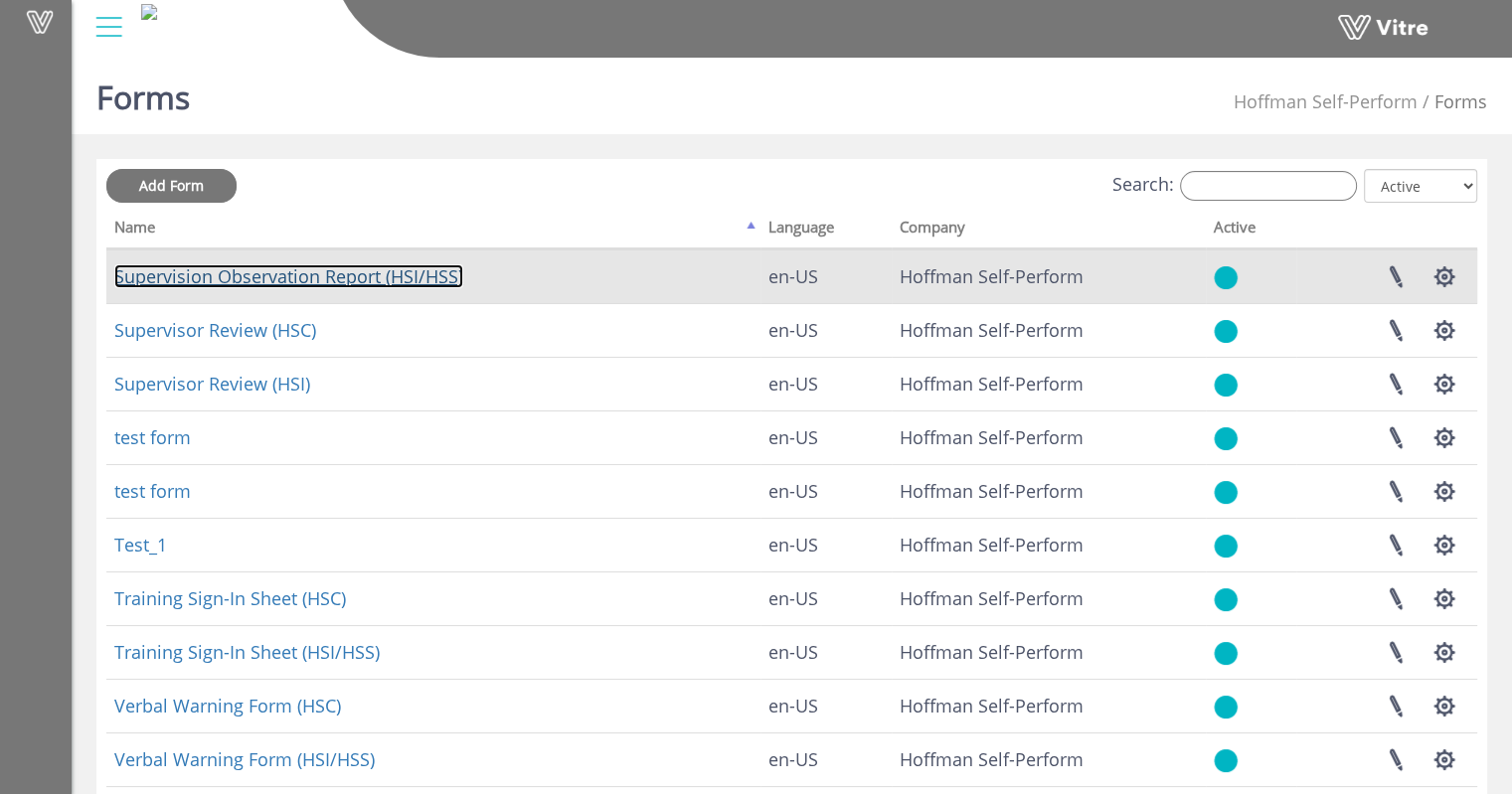 click on "Supervision Observation Report (HSI/HSS)" at bounding box center (288, 276) 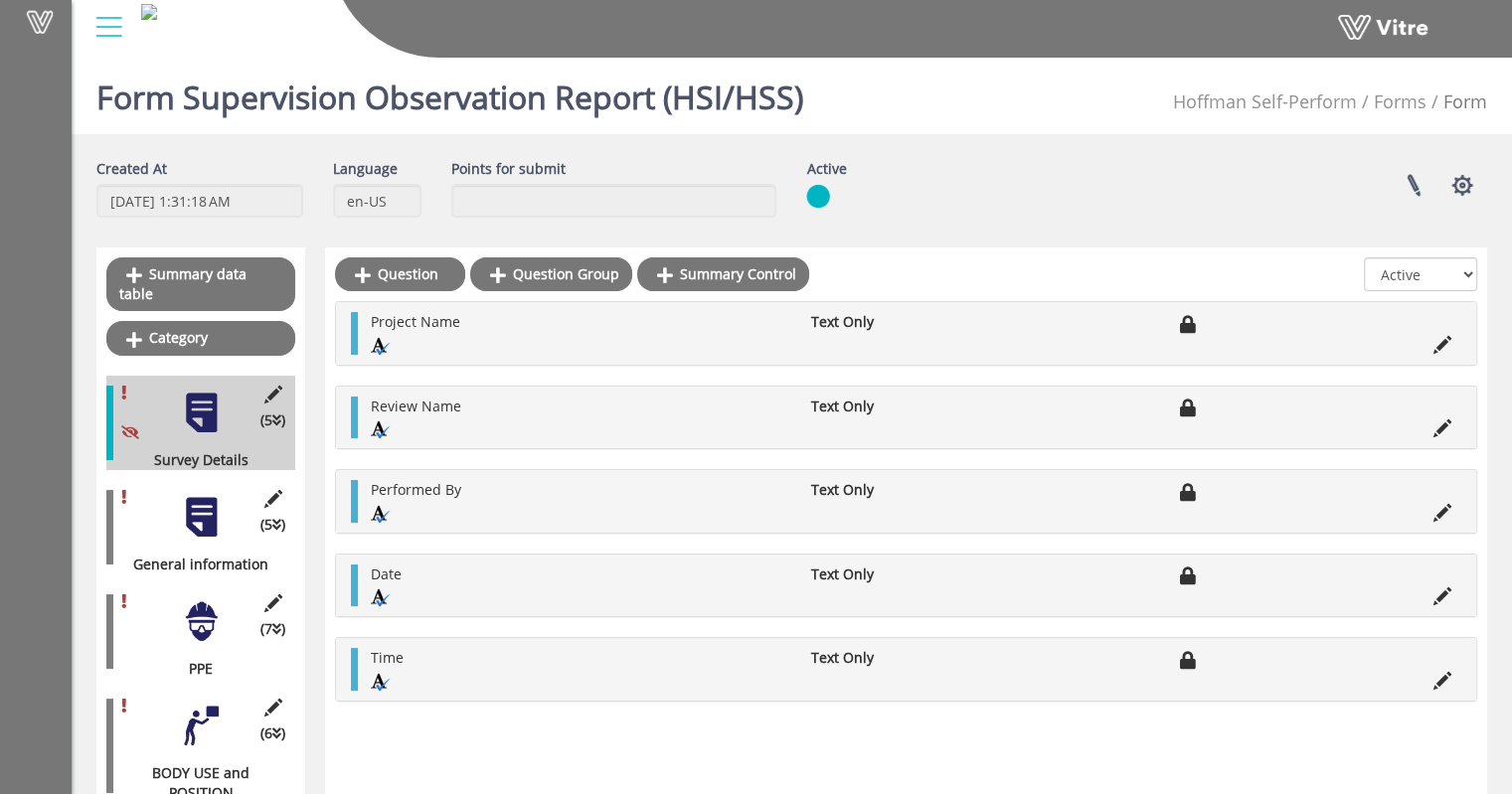 scroll, scrollTop: 397, scrollLeft: 0, axis: vertical 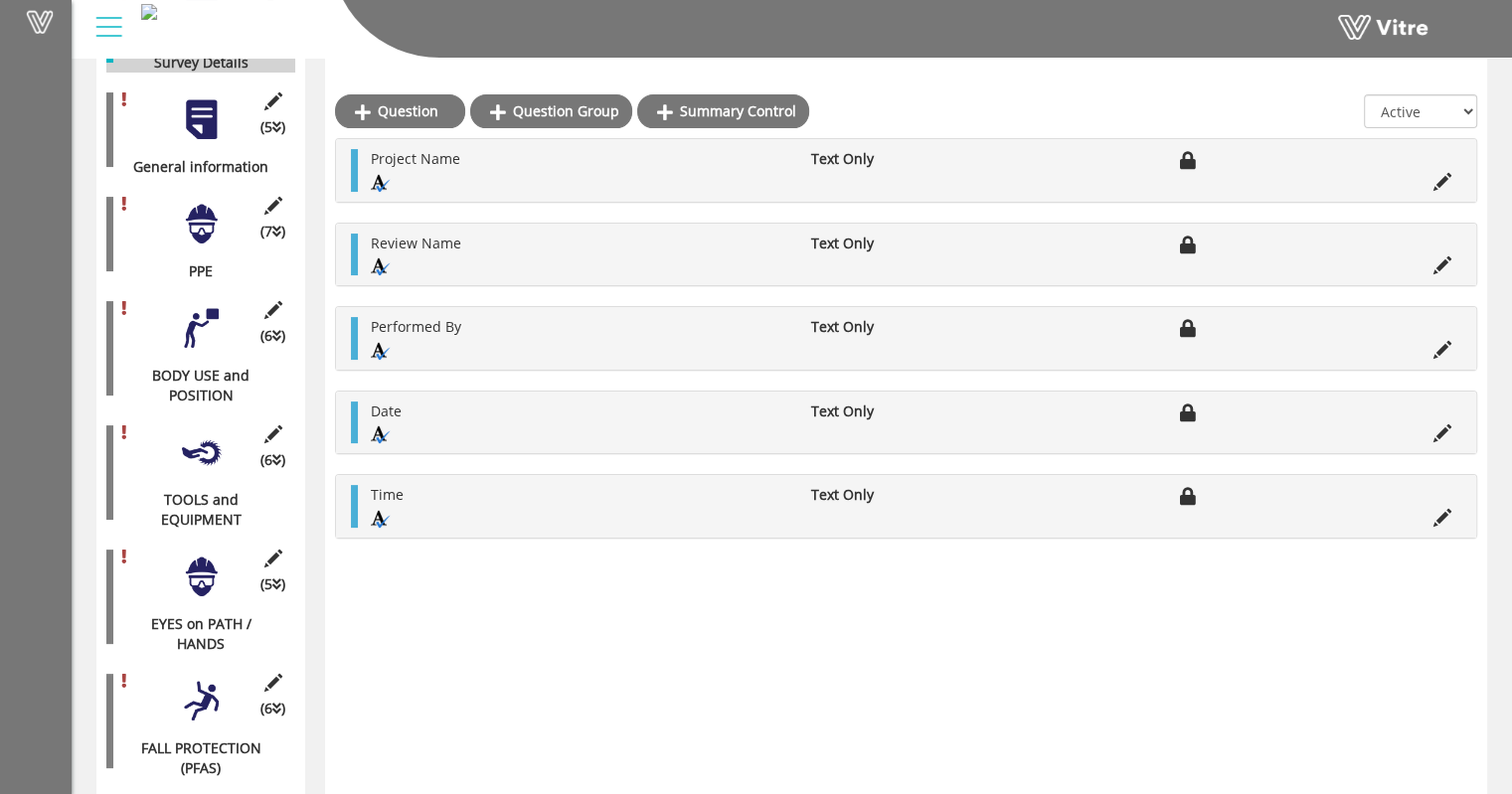 click on "Project Name" at bounding box center (581, 159) 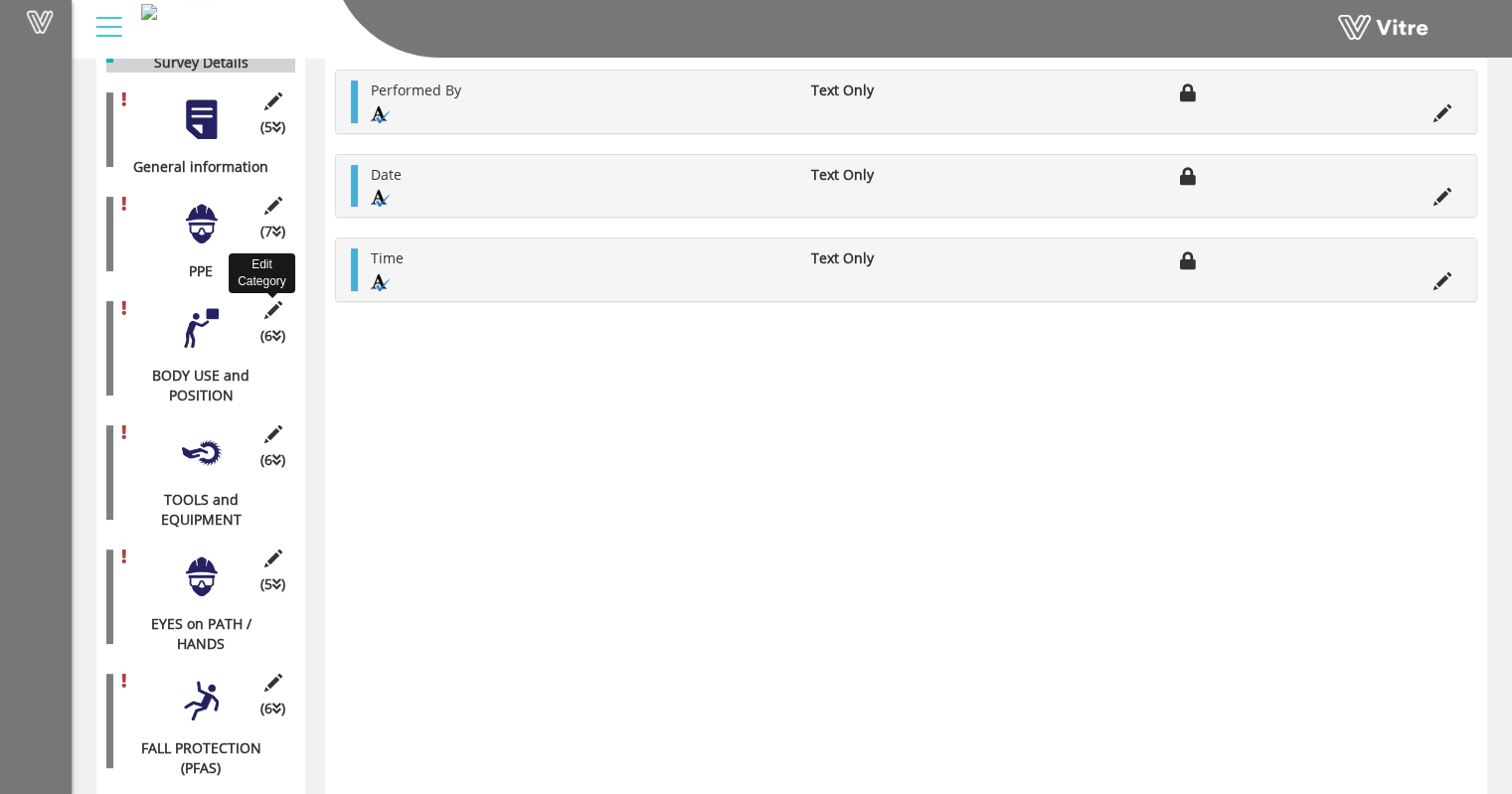 scroll, scrollTop: 0, scrollLeft: 0, axis: both 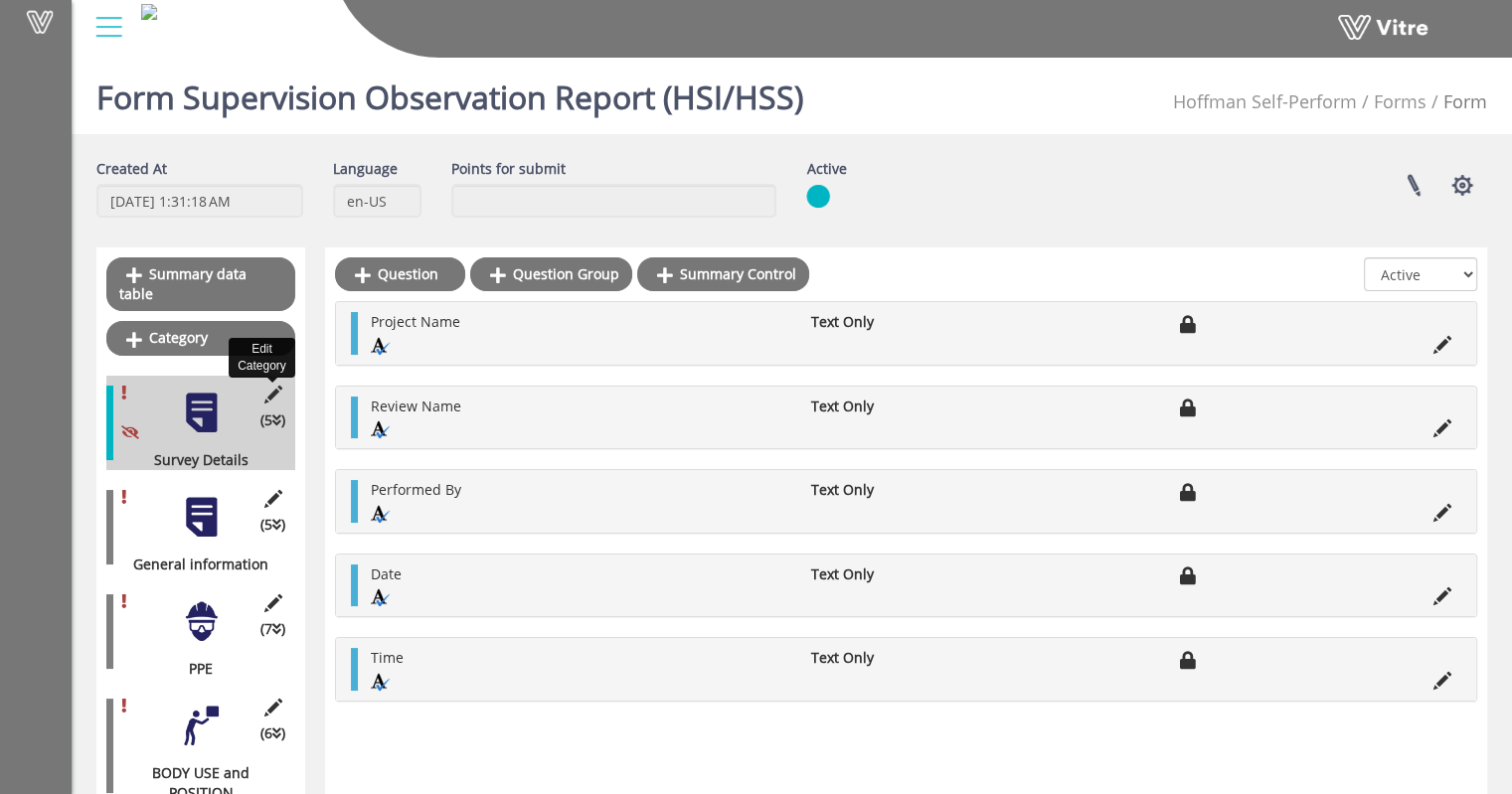 click at bounding box center (272, 395) 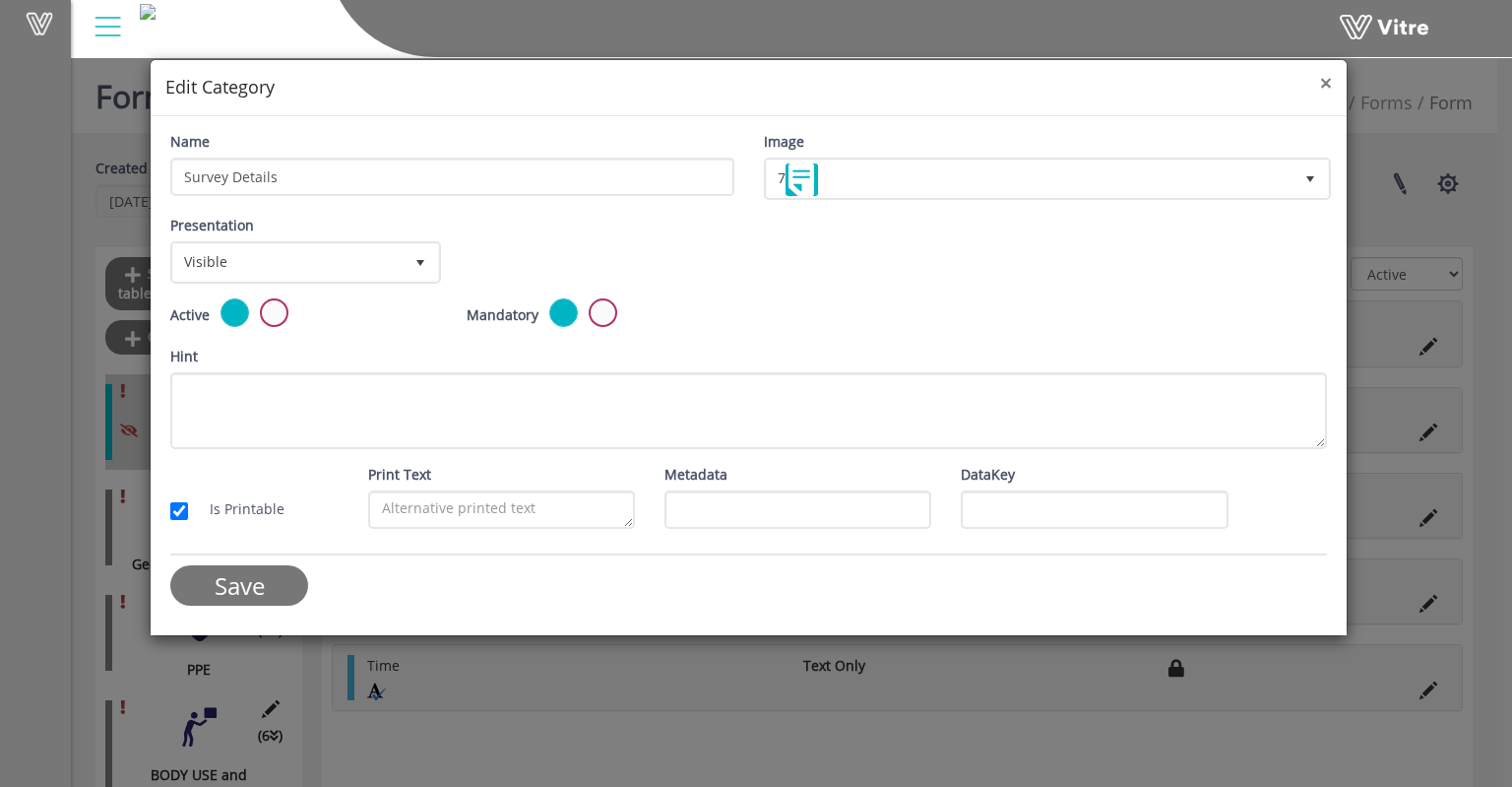 click on "×" at bounding box center (1326, 83) 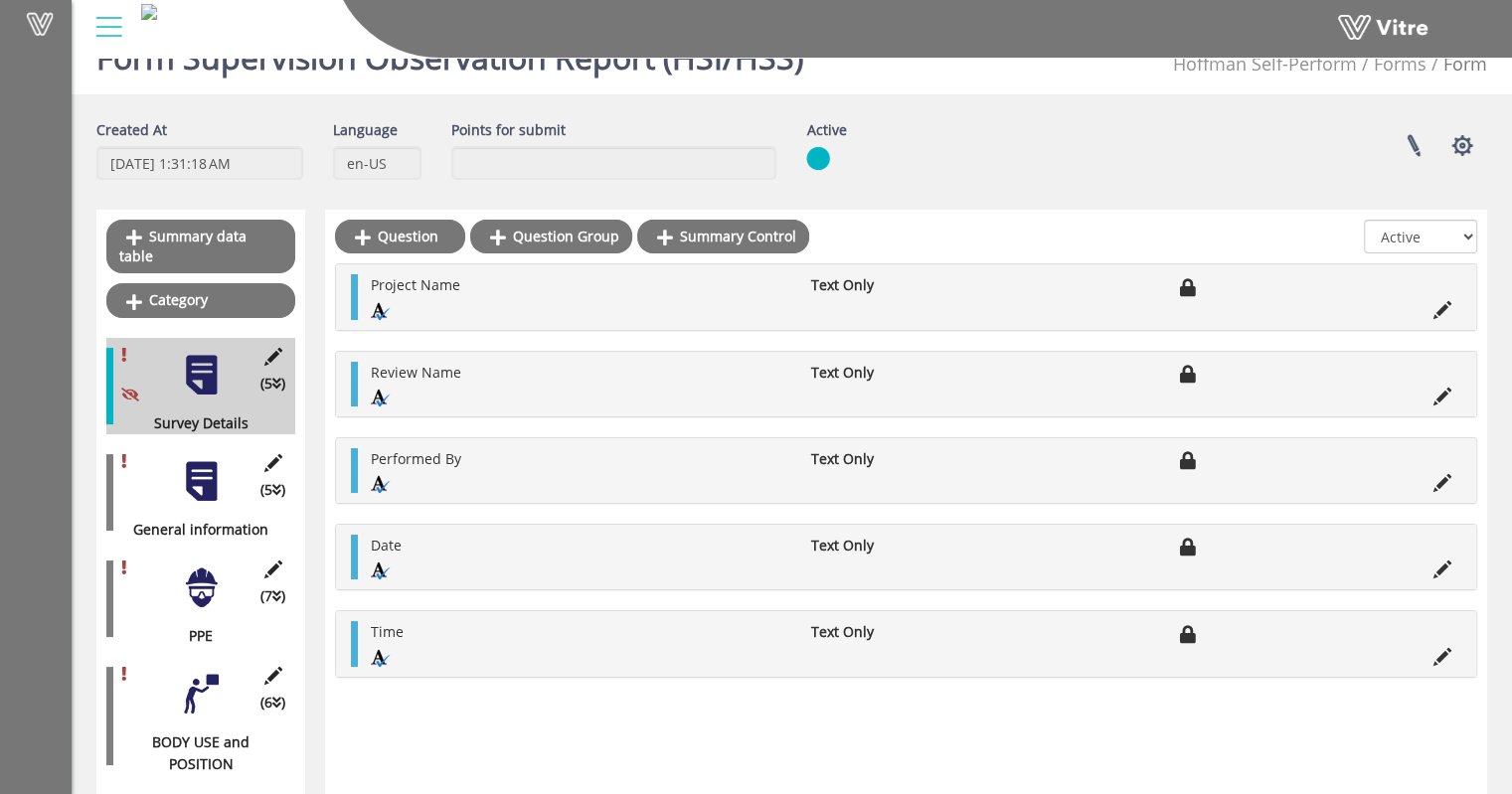 scroll, scrollTop: 99, scrollLeft: 0, axis: vertical 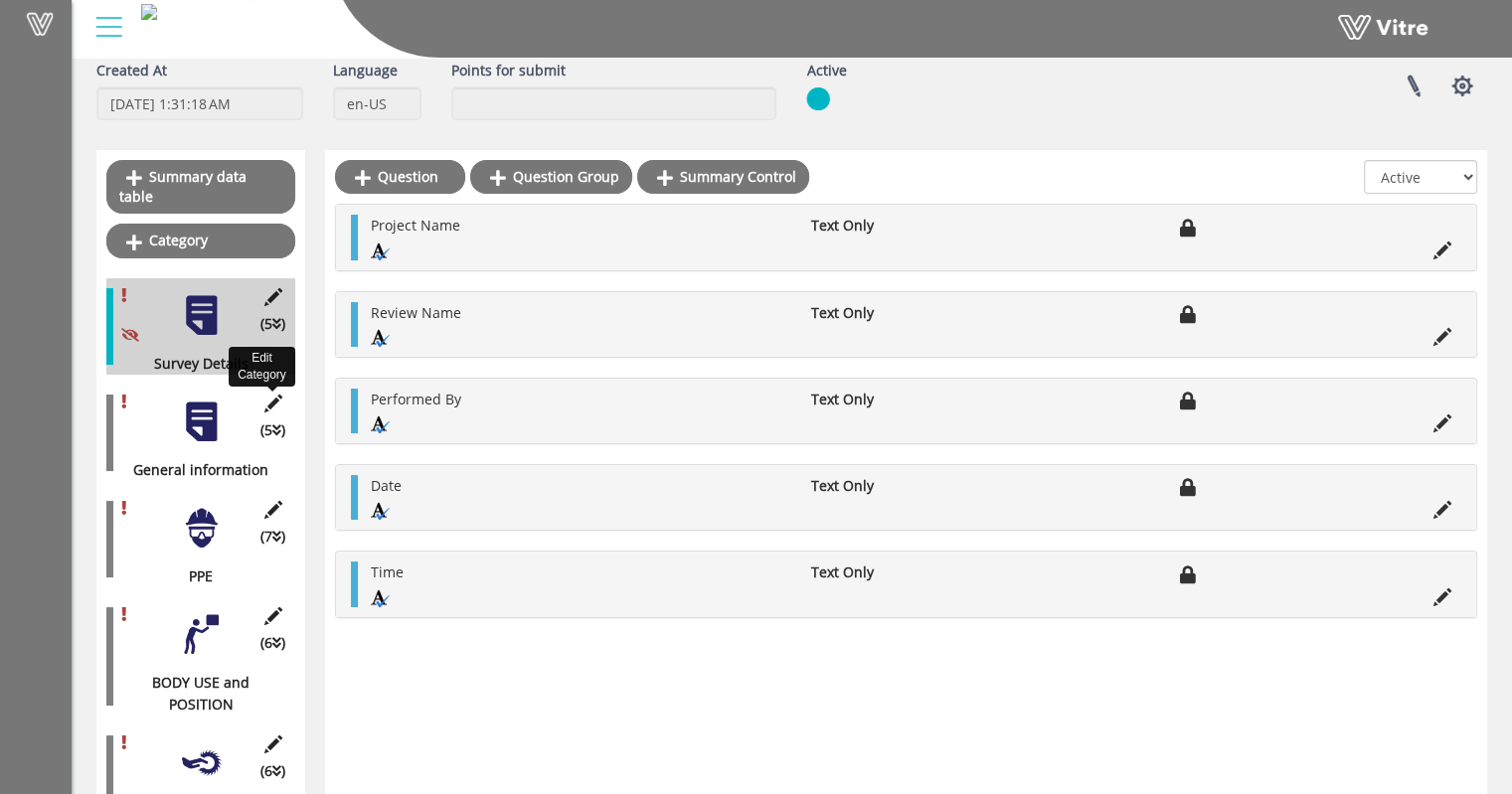 click at bounding box center (272, 403) 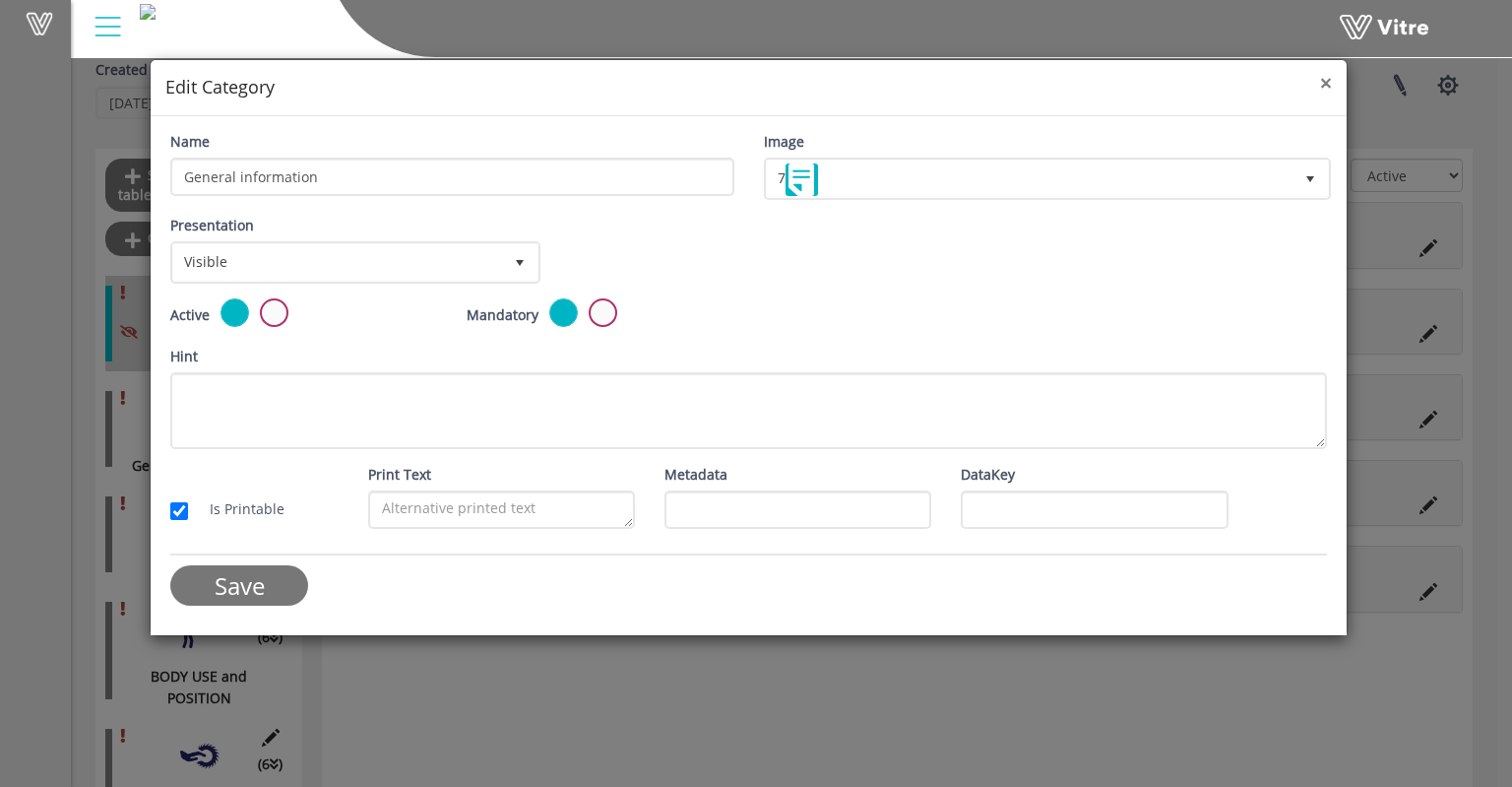 click on "×" at bounding box center (1326, 83) 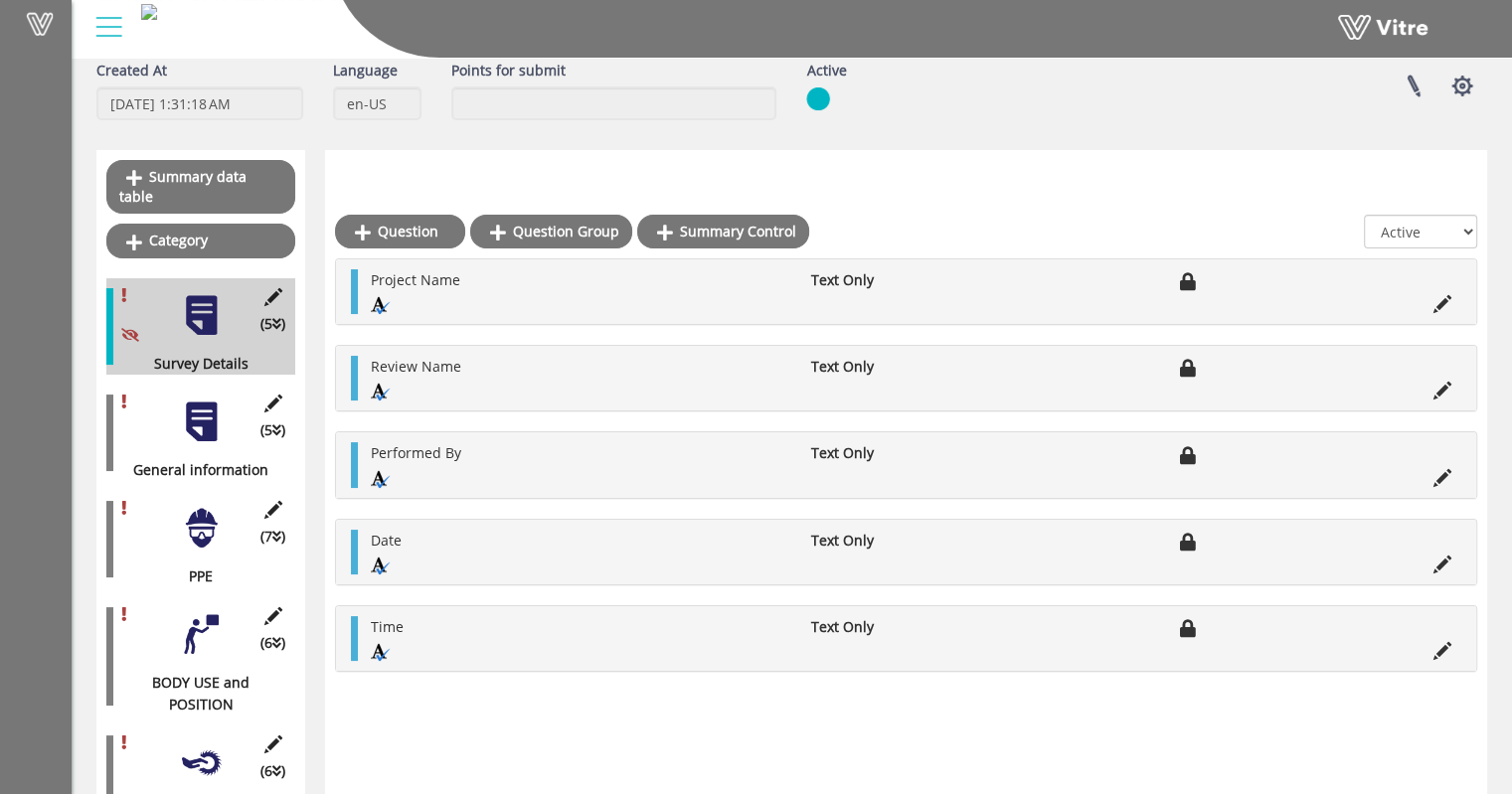 scroll, scrollTop: 894, scrollLeft: 0, axis: vertical 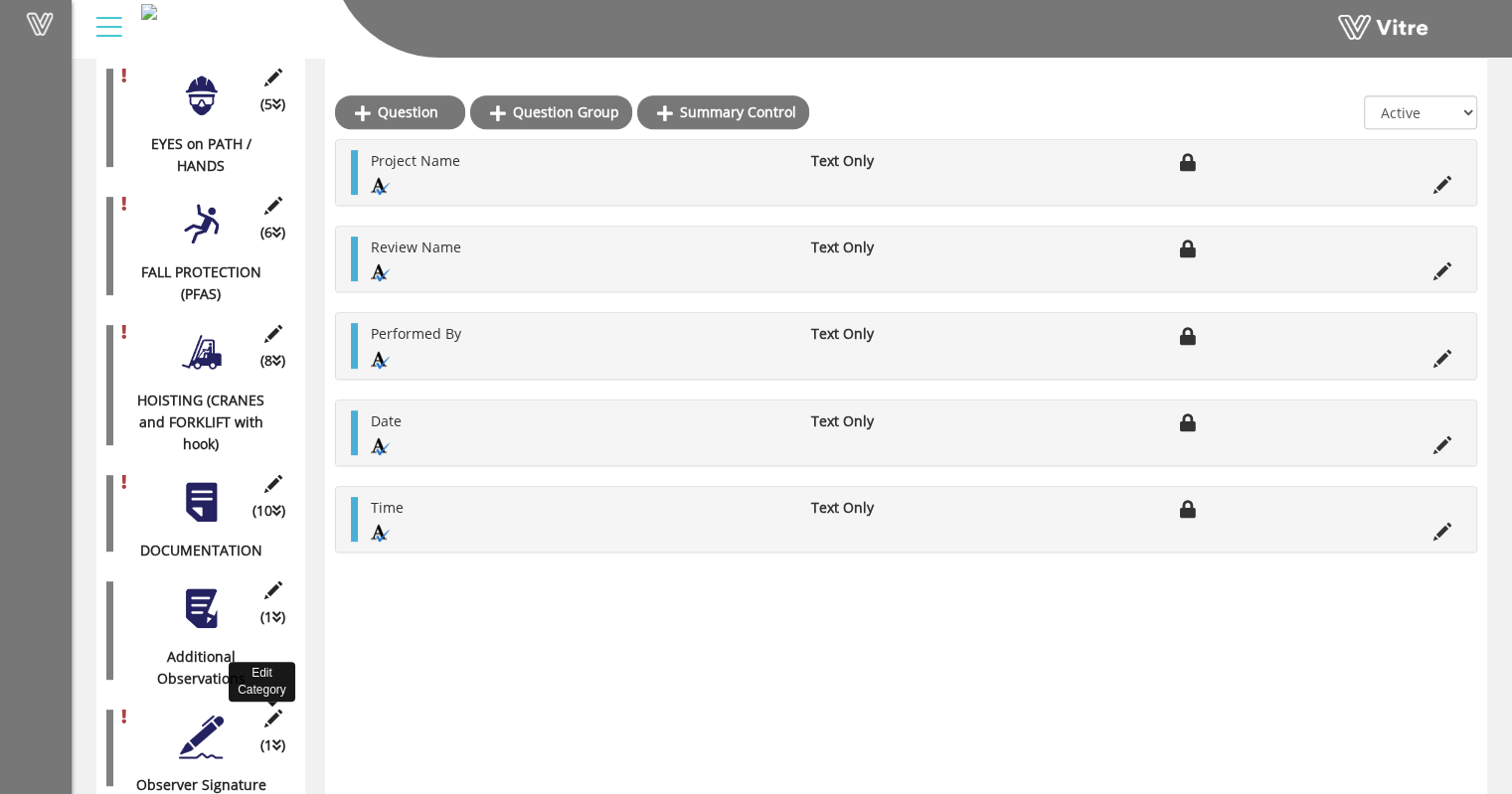 click at bounding box center (272, 718) 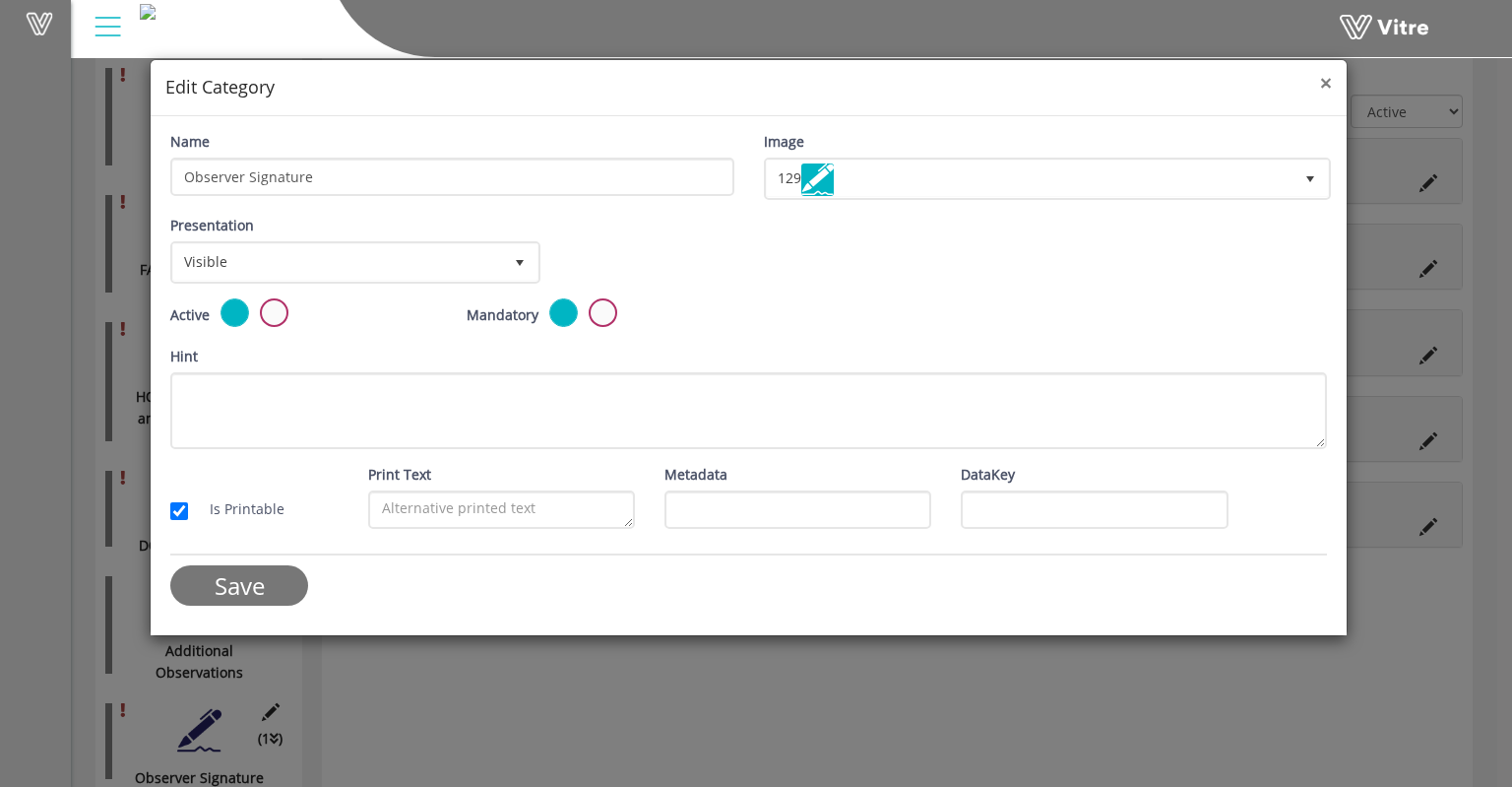 click on "×" at bounding box center (1326, 83) 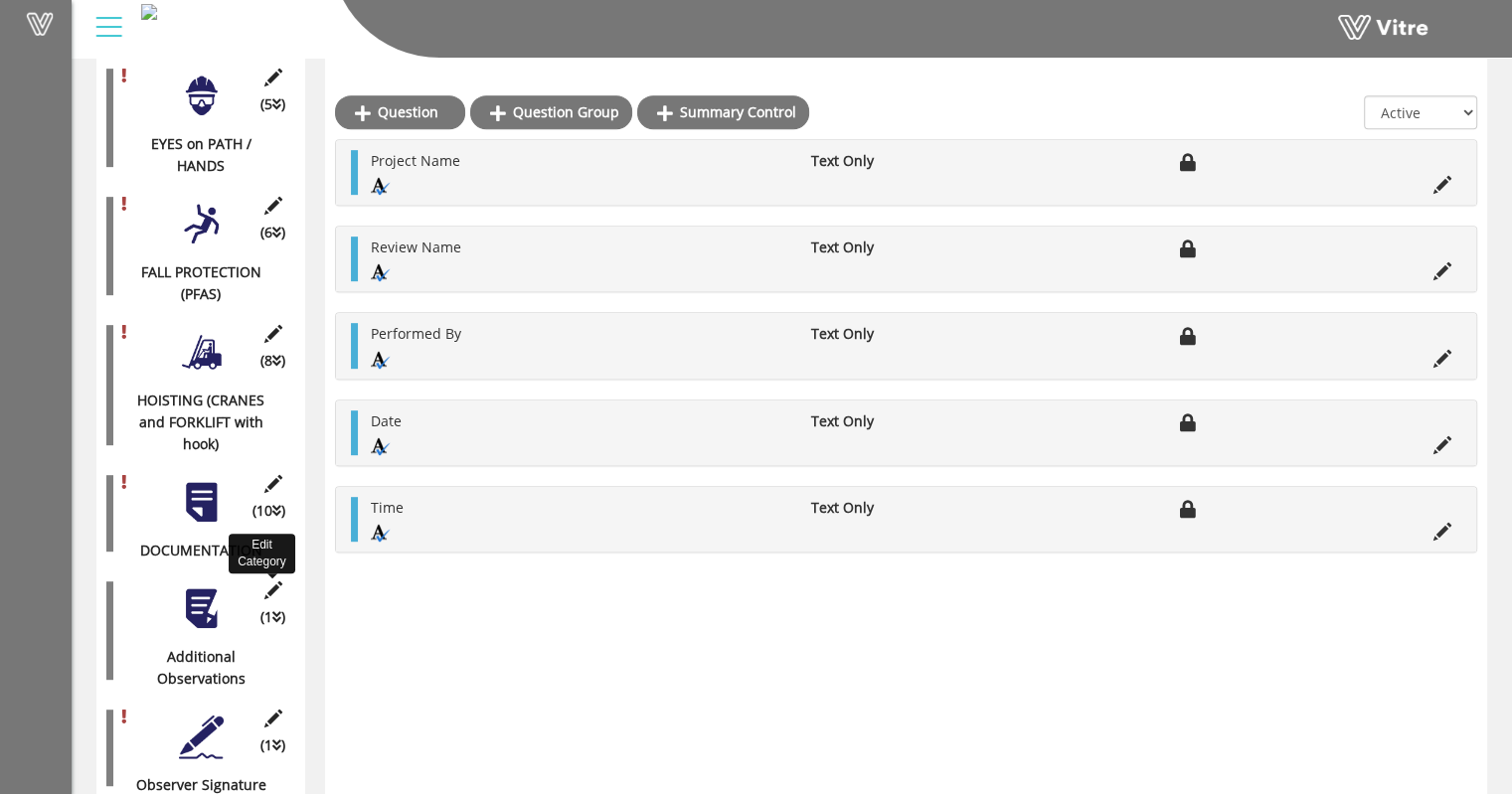 click at bounding box center (272, 590) 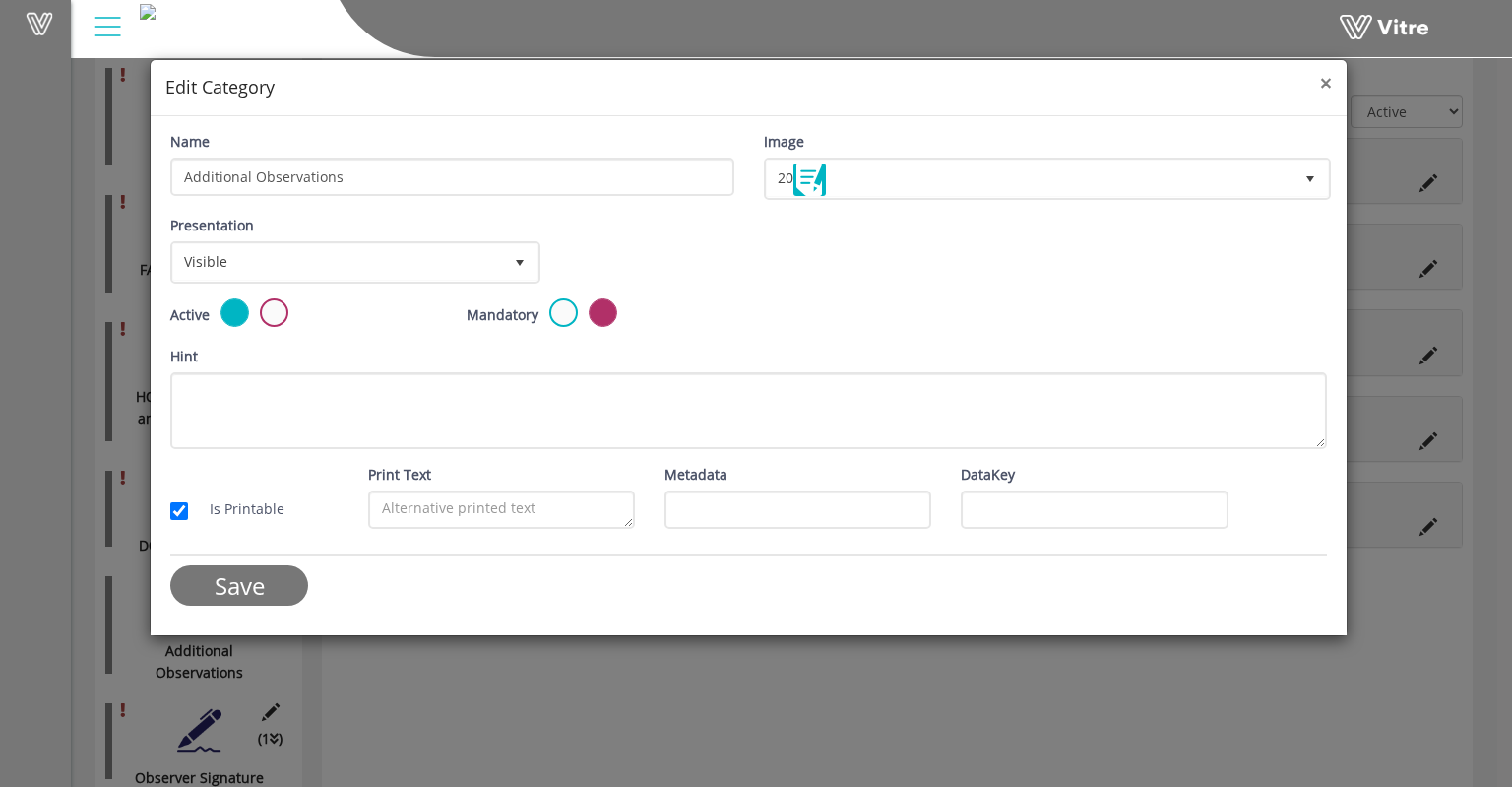 click on "×" at bounding box center (1326, 83) 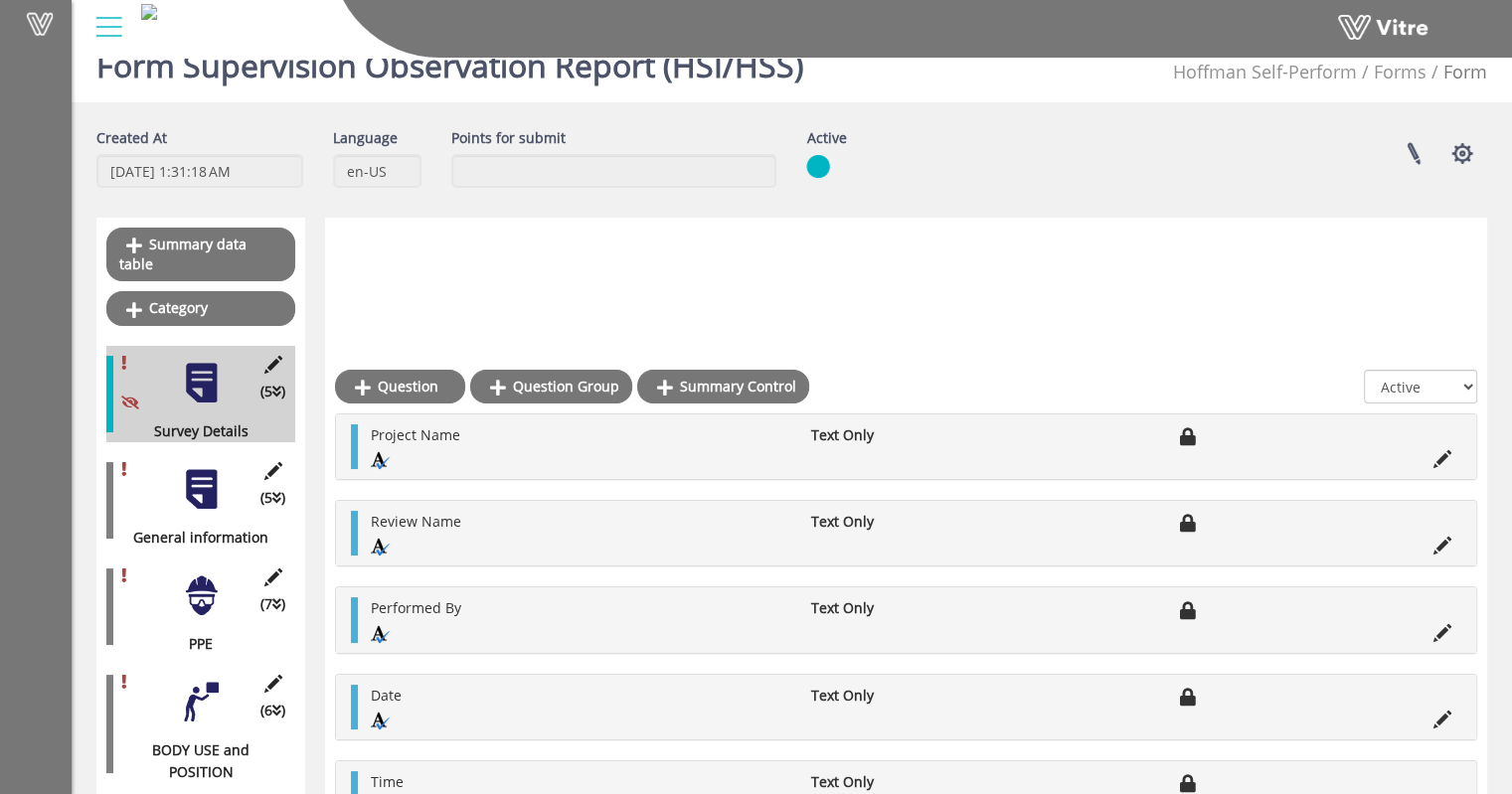 scroll, scrollTop: 0, scrollLeft: 0, axis: both 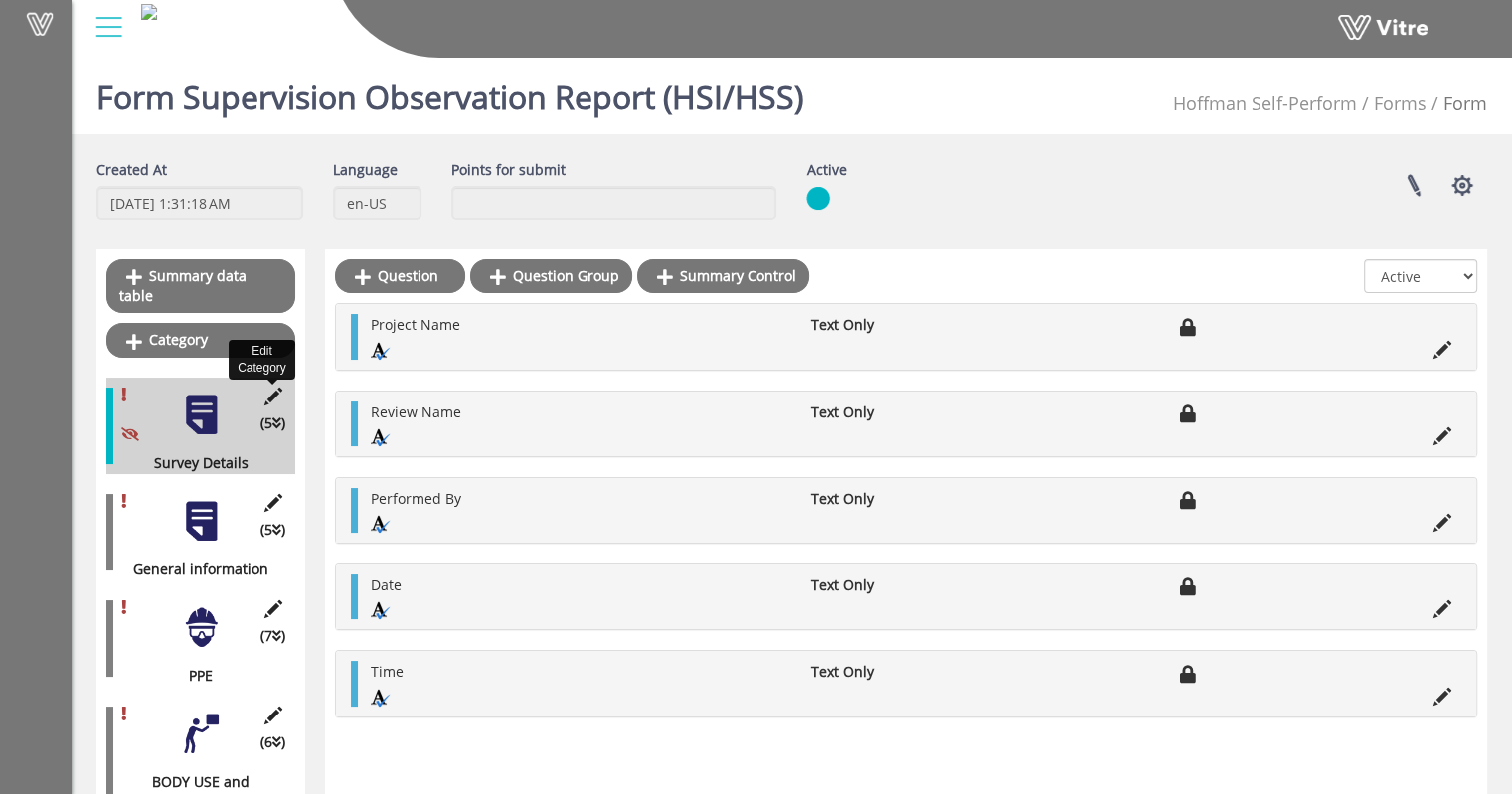 click at bounding box center (272, 397) 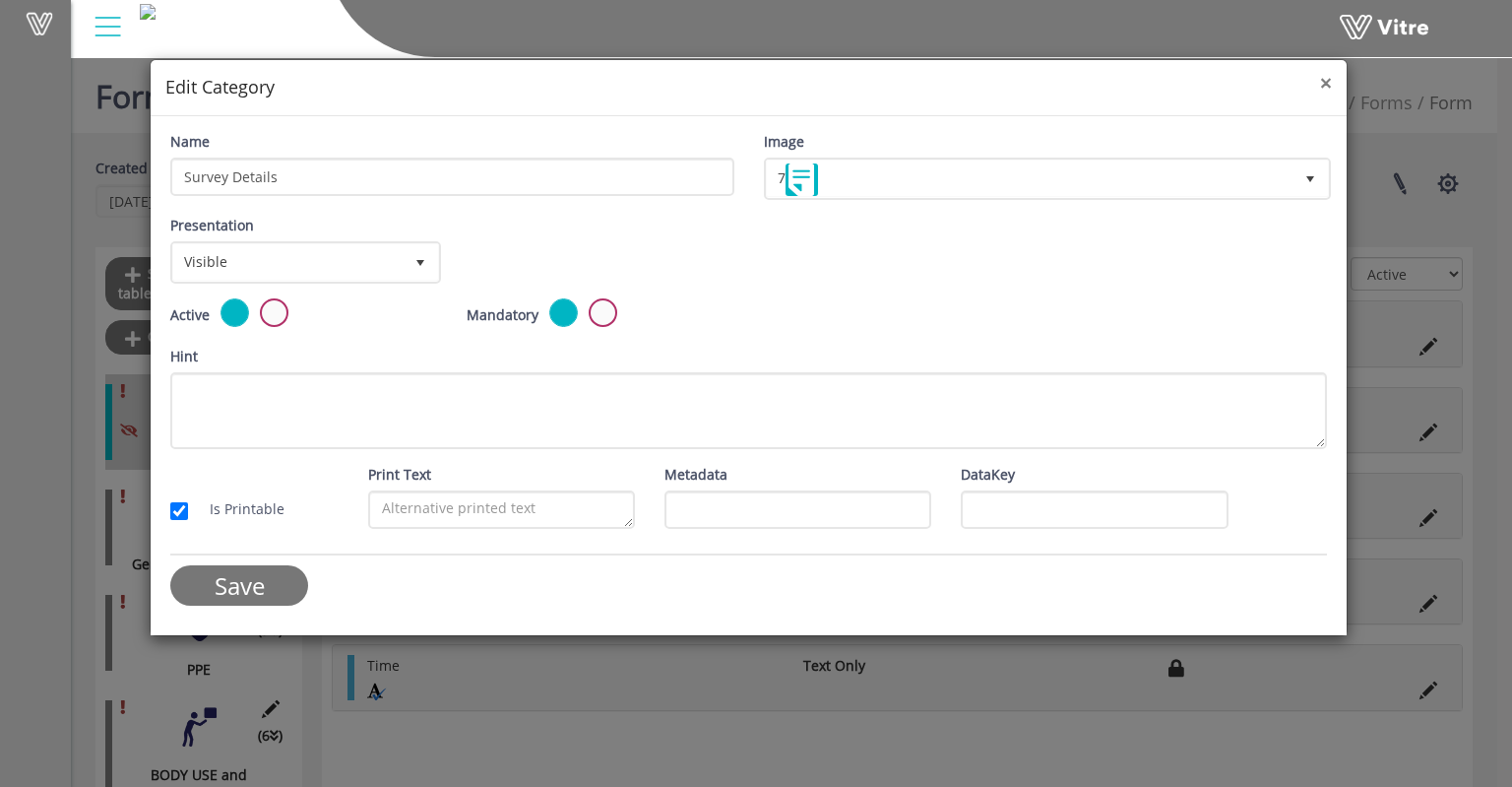 click on "×" at bounding box center (1326, 83) 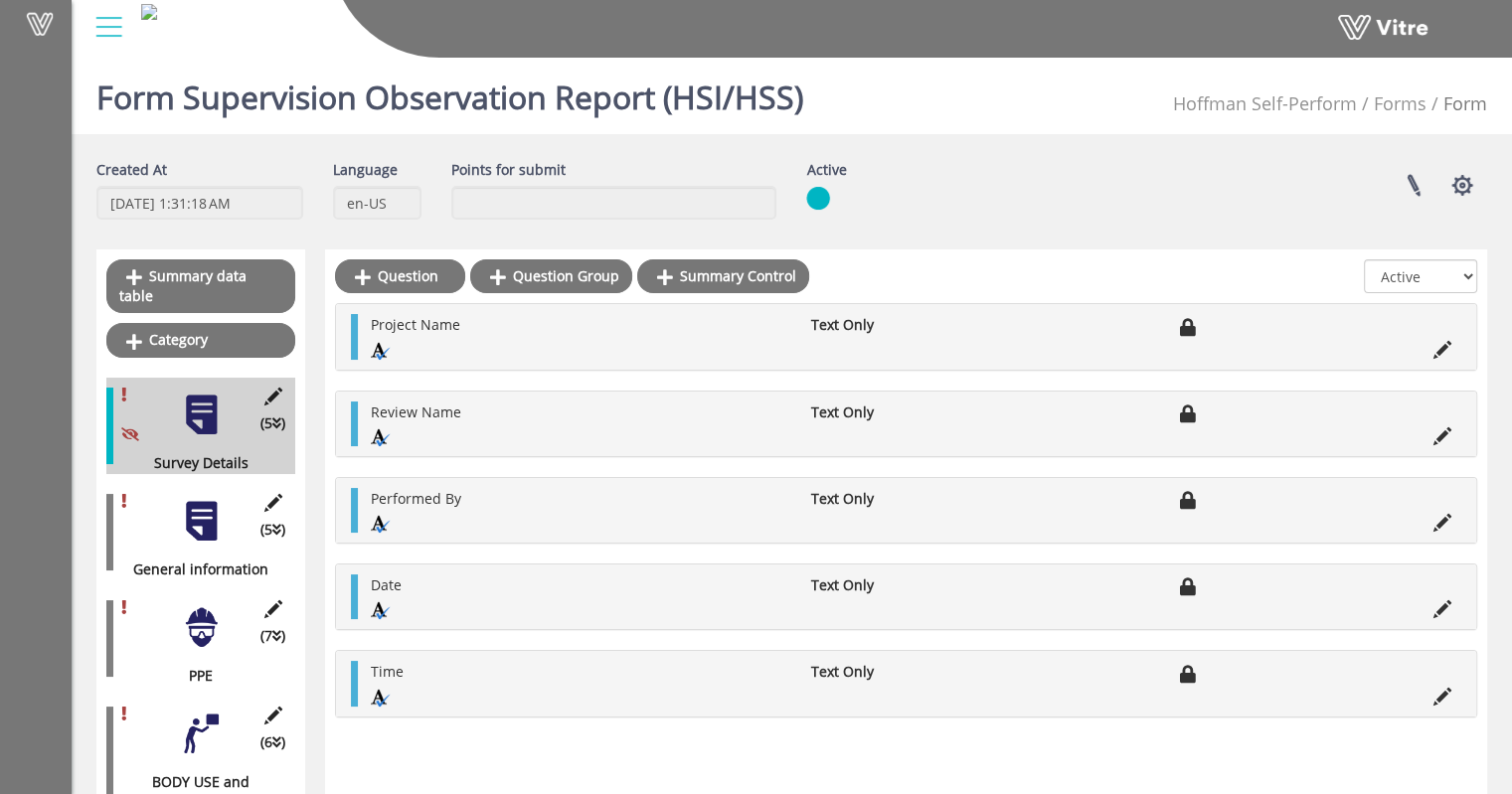click on "Created At [DATE] 1:31:18 AM
Language en-US
Points for submit
Active
Linked Projects Set Users Manage Templates Clone Form Clone Form Category Additional languages Add Custom Report" at bounding box center (791, 197) 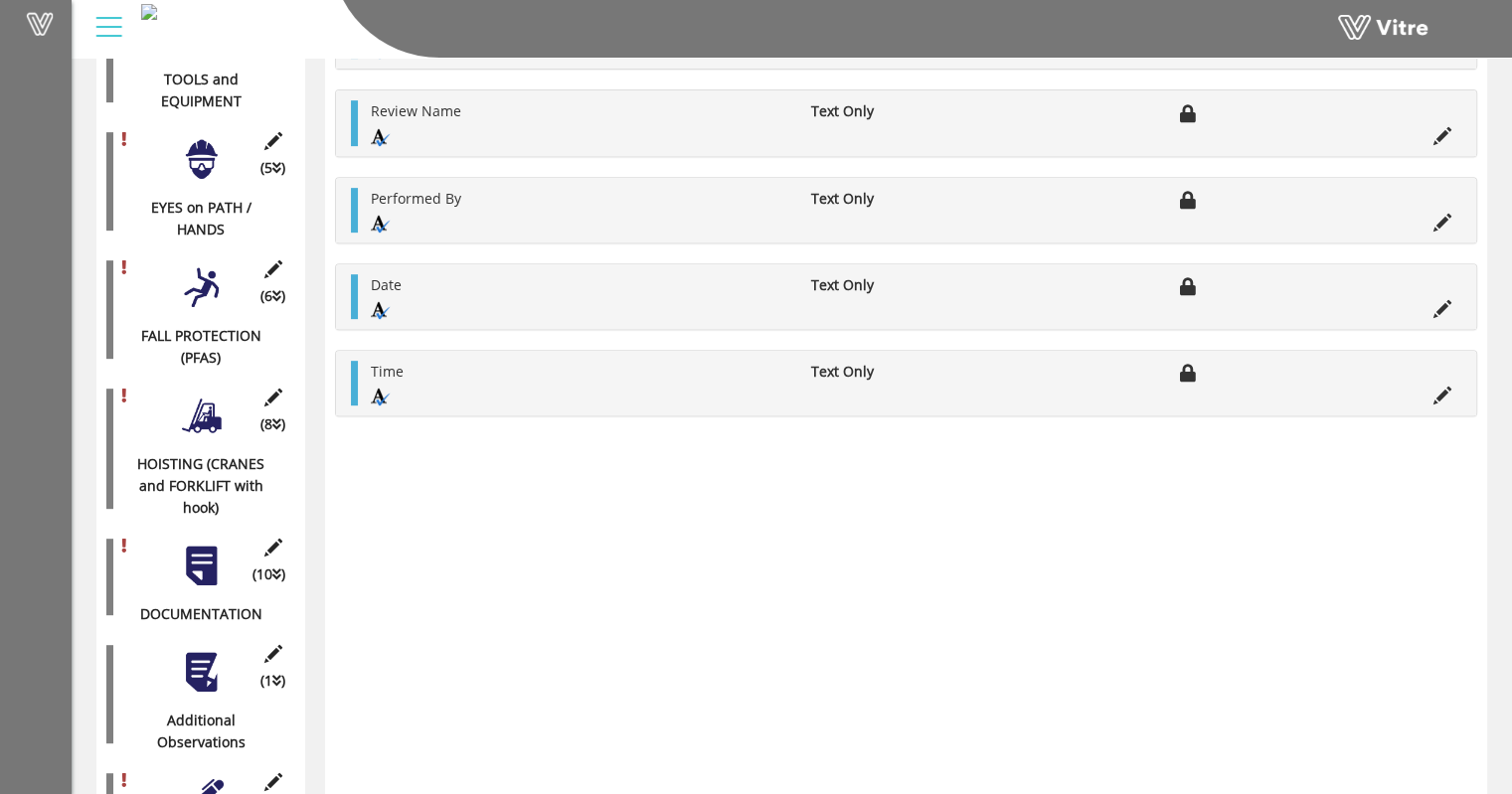 scroll, scrollTop: 894, scrollLeft: 0, axis: vertical 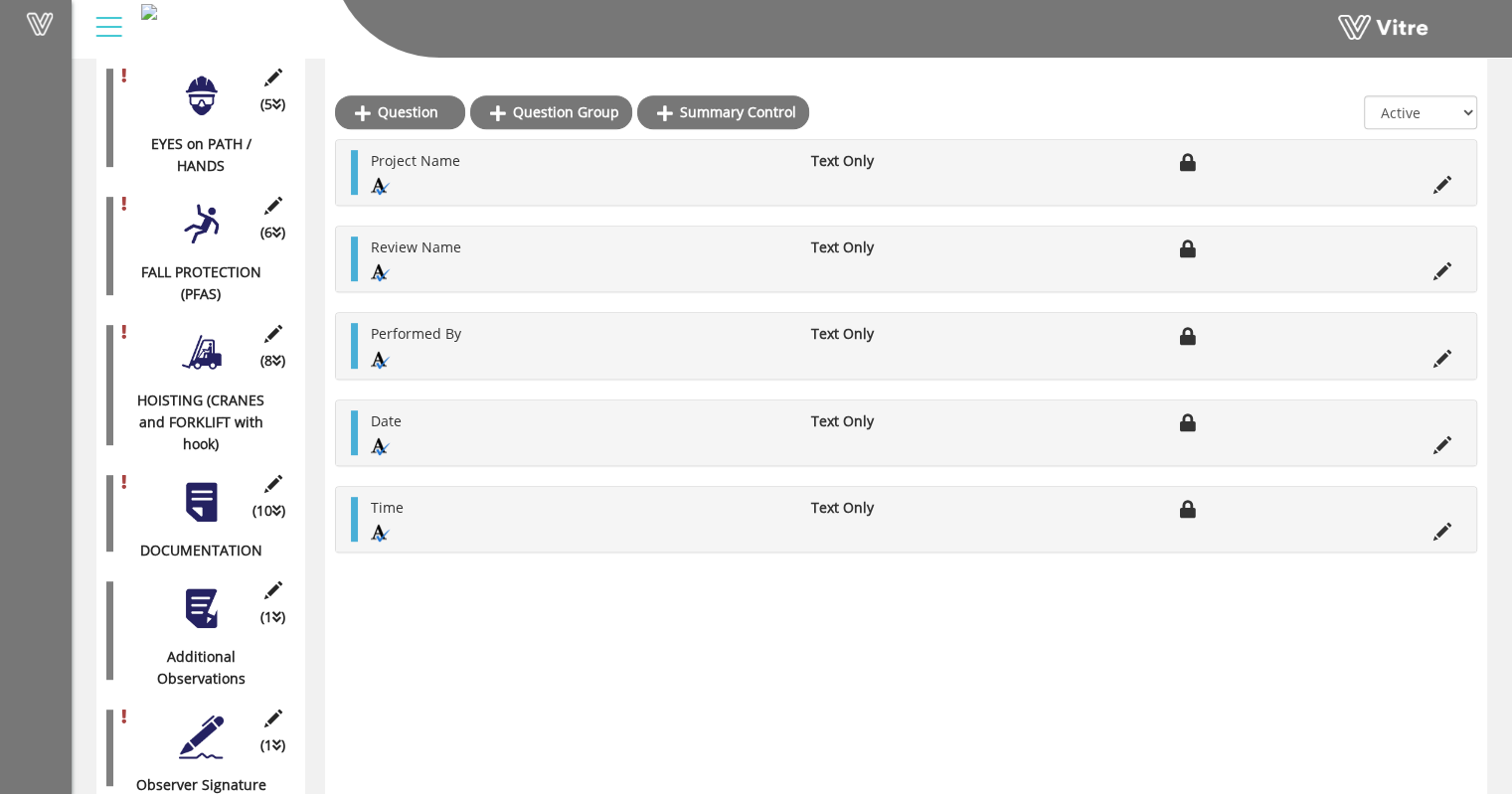 click at bounding box center (201, 736) 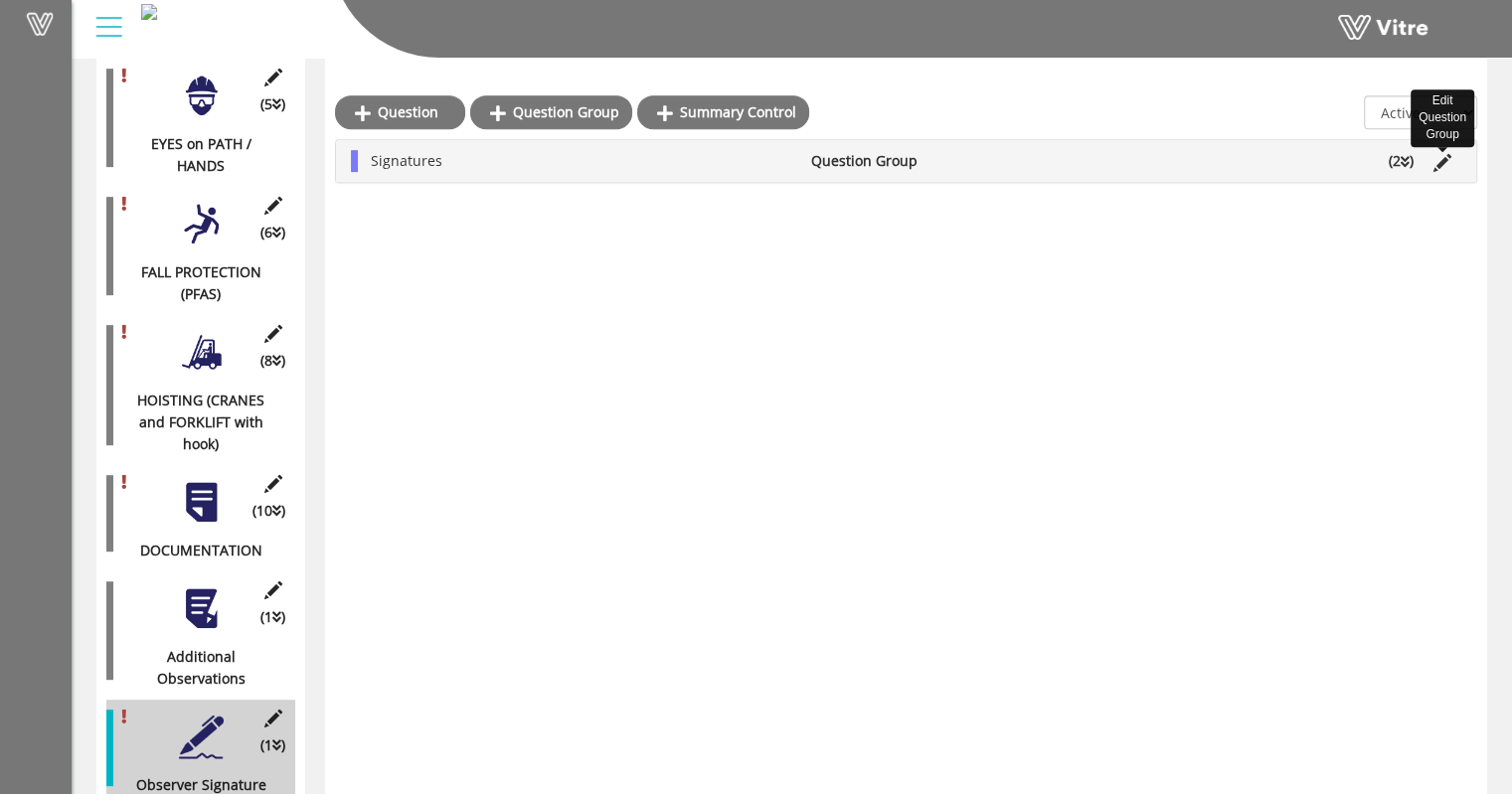 click at bounding box center (1442, 163) 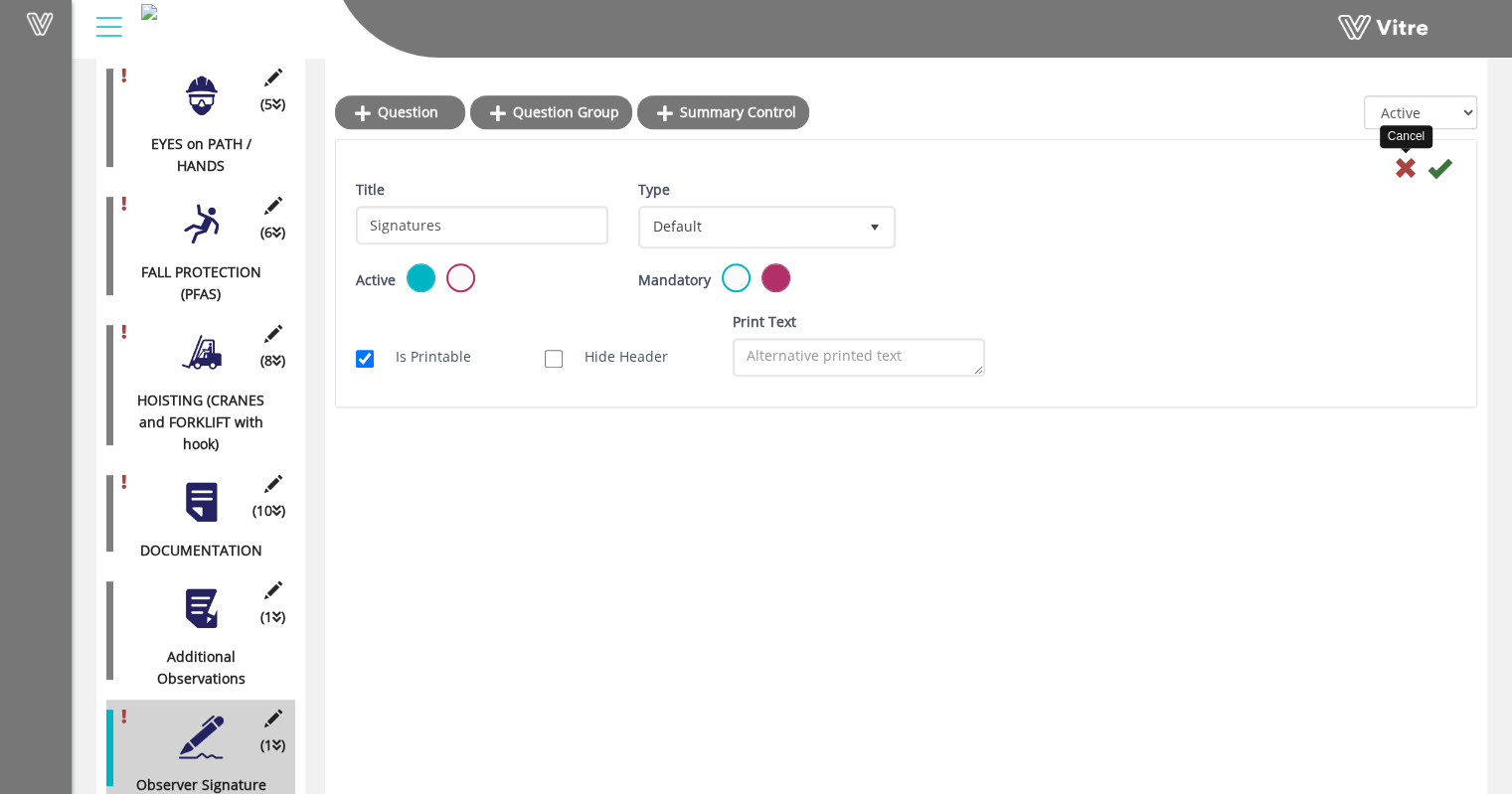click at bounding box center [1406, 168] 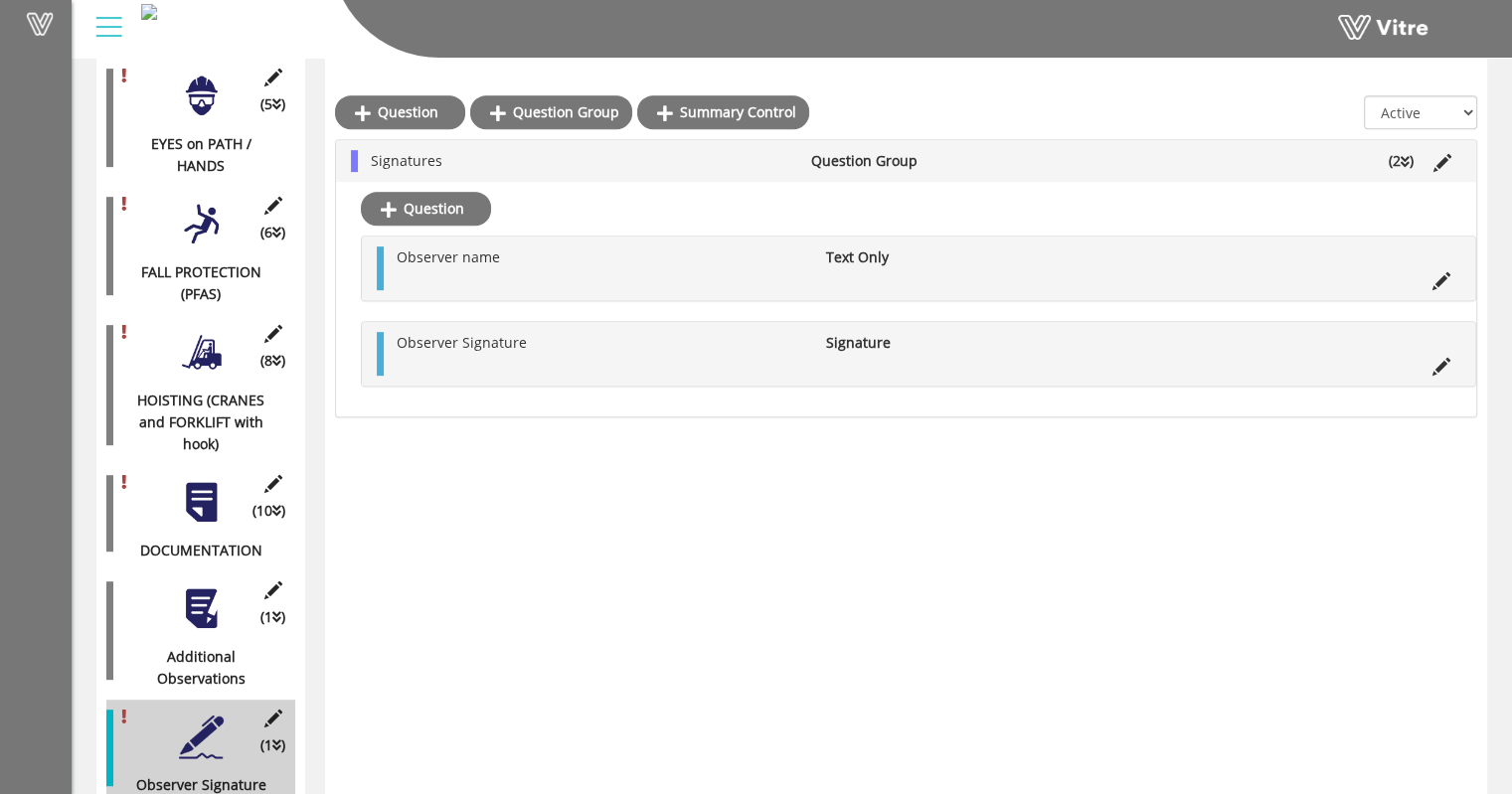 click on "(2 )" at bounding box center [1401, 161] 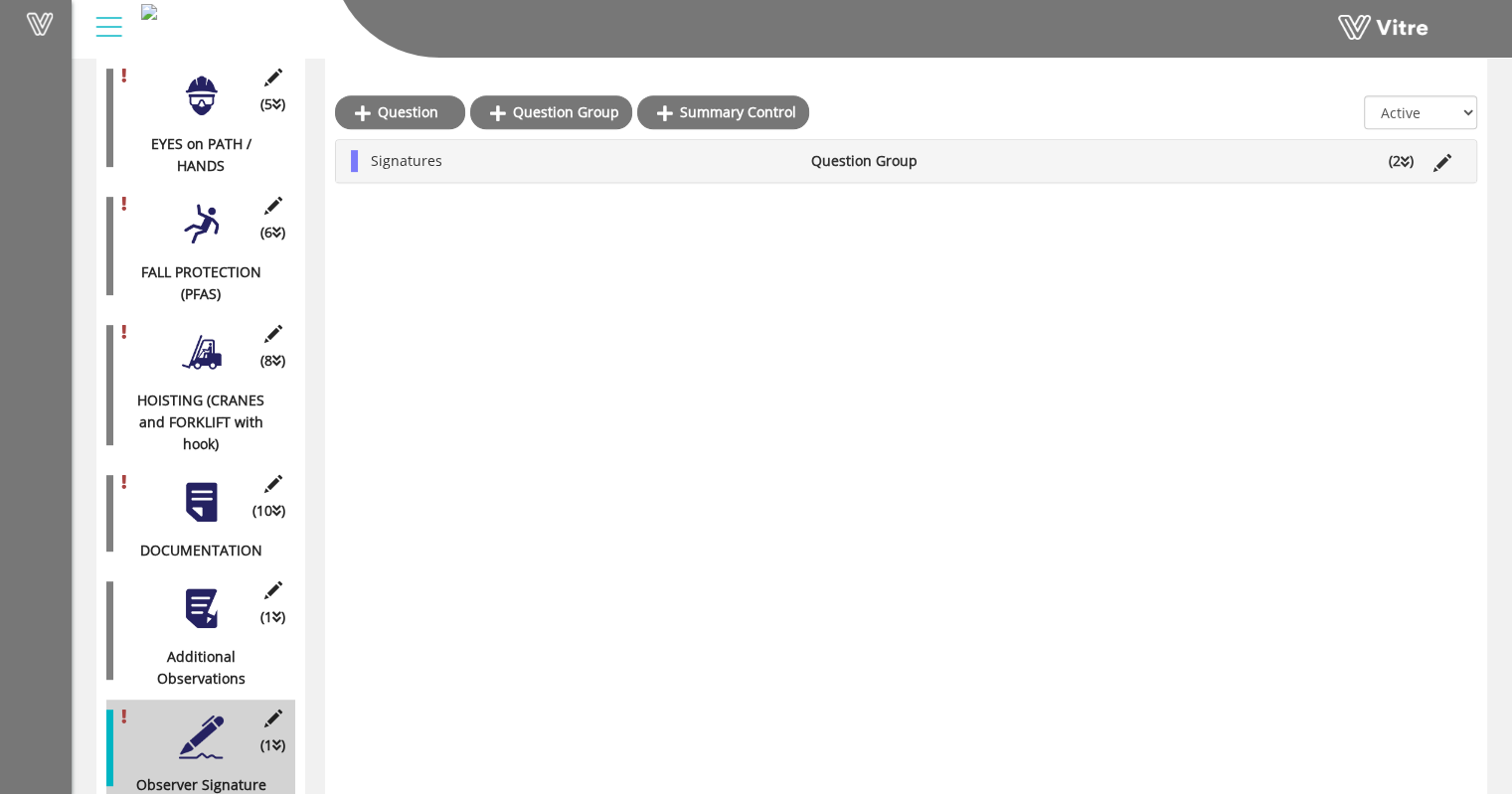 click at bounding box center (276, 745) 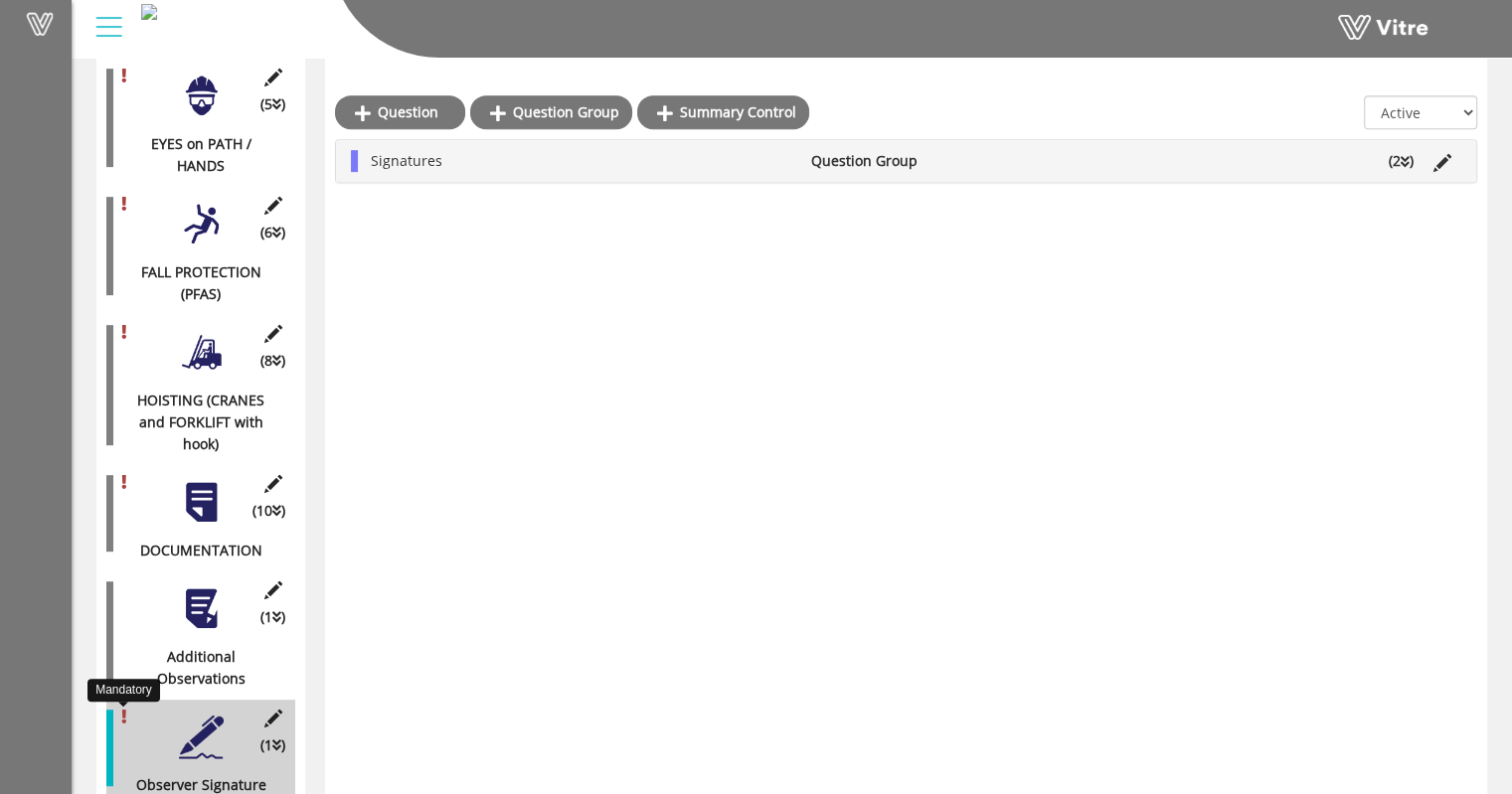 click at bounding box center (123, 716) 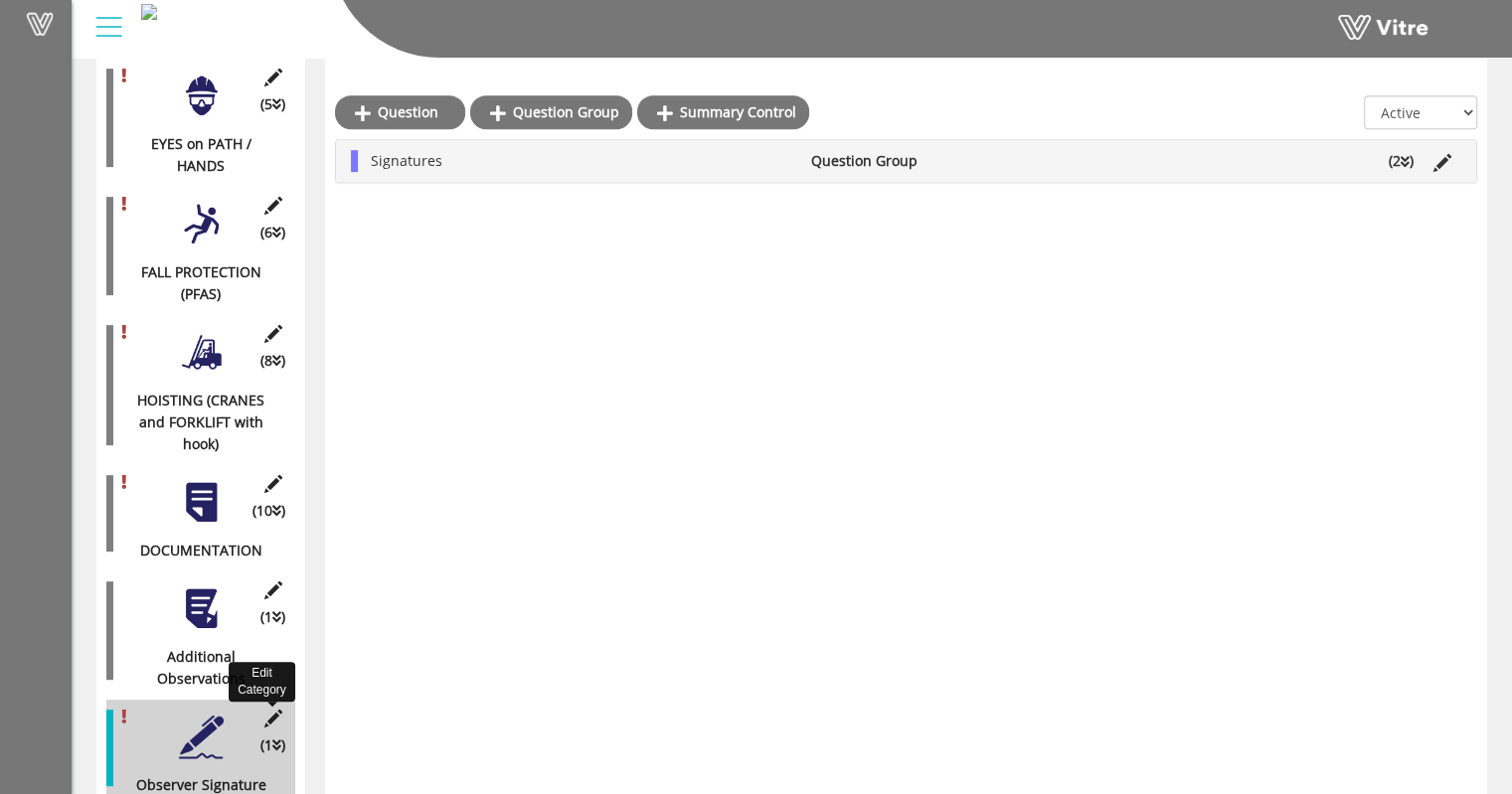 click at bounding box center (272, 718) 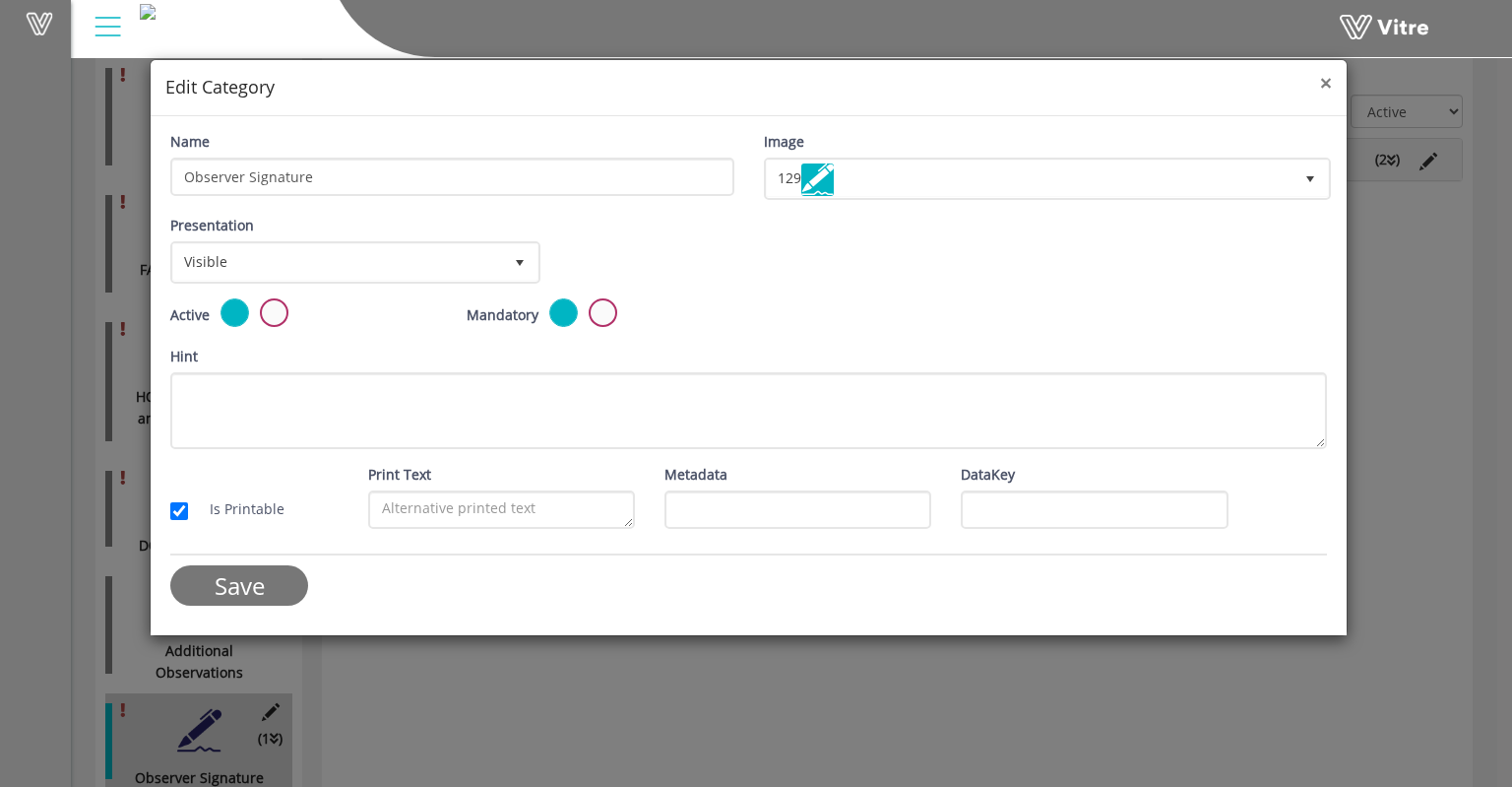 click on "×" at bounding box center (1326, 83) 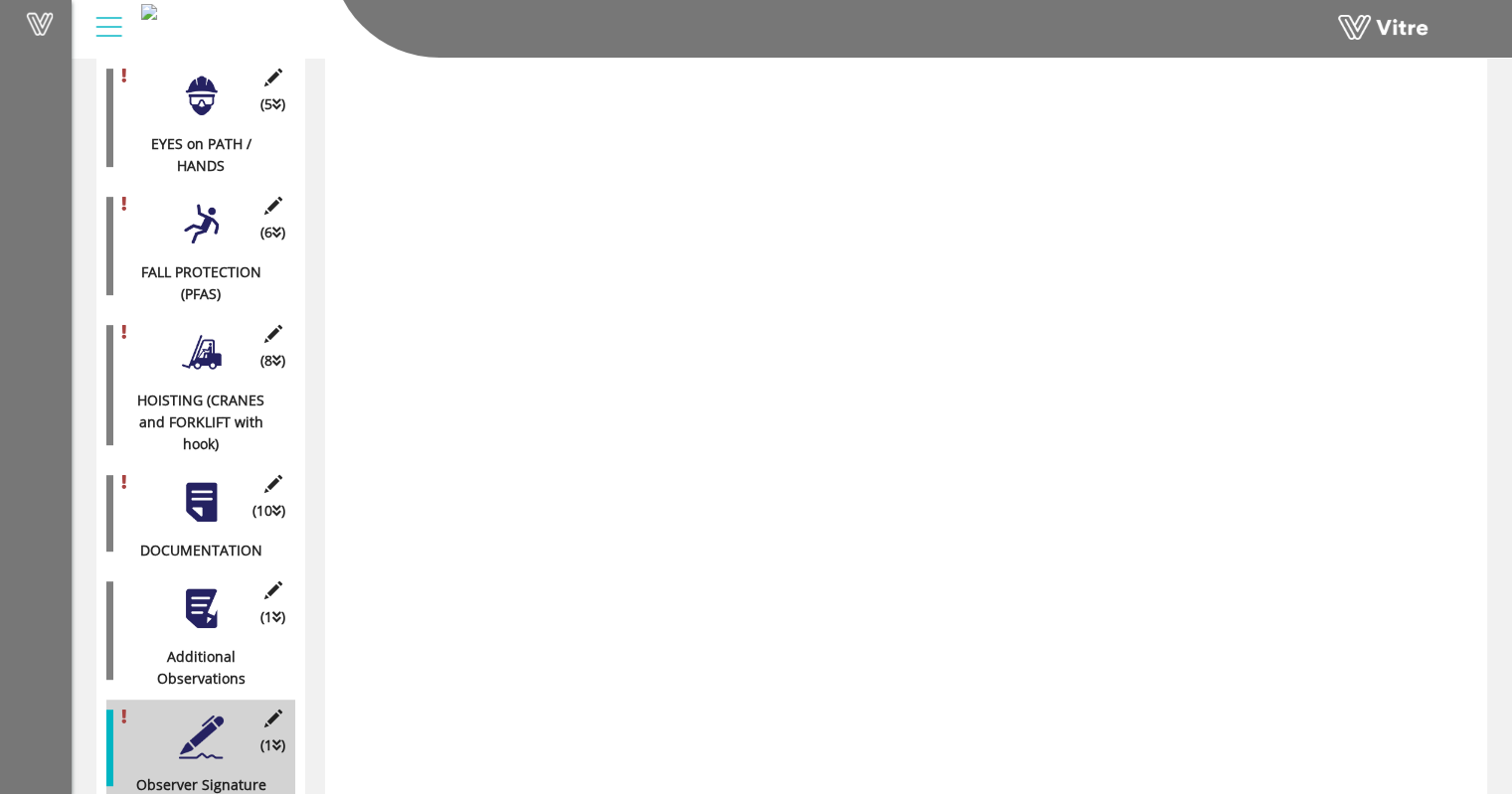 scroll, scrollTop: 0, scrollLeft: 0, axis: both 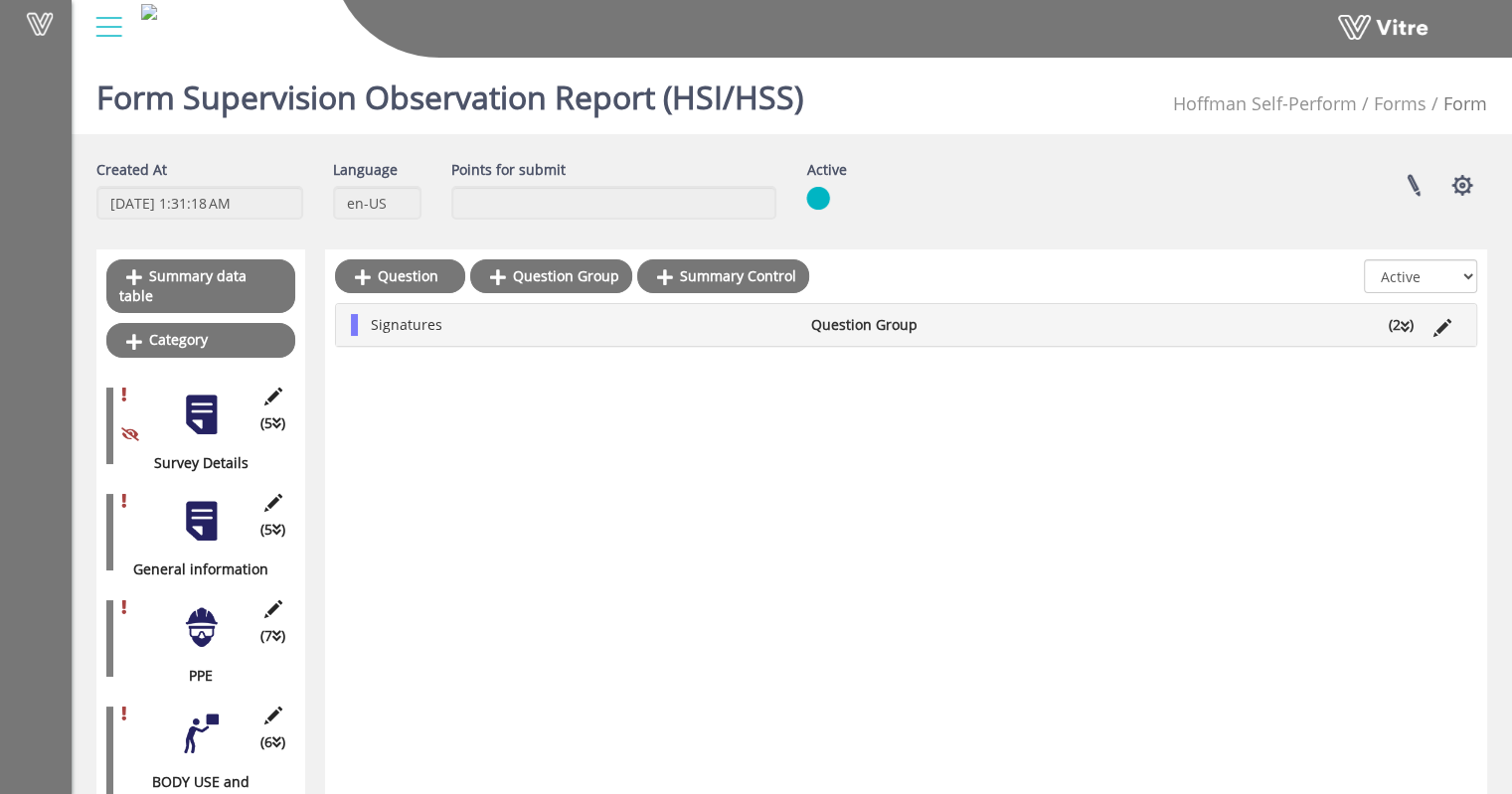 click at bounding box center (1413, 33) 